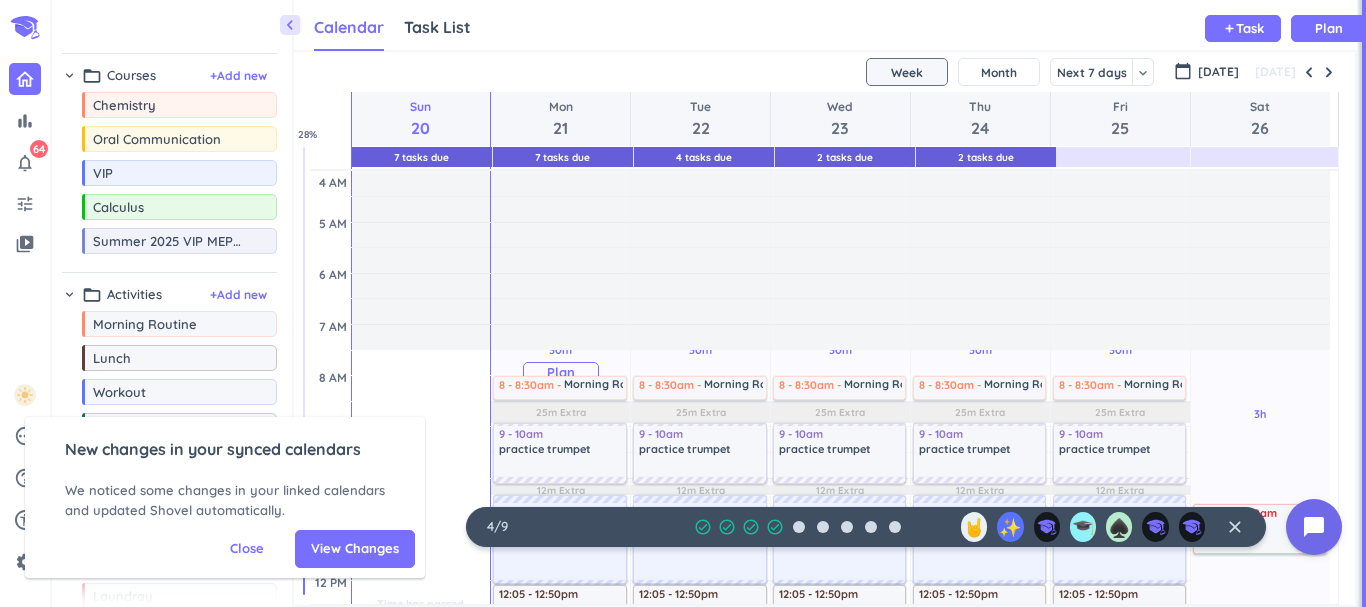 scroll, scrollTop: 0, scrollLeft: 0, axis: both 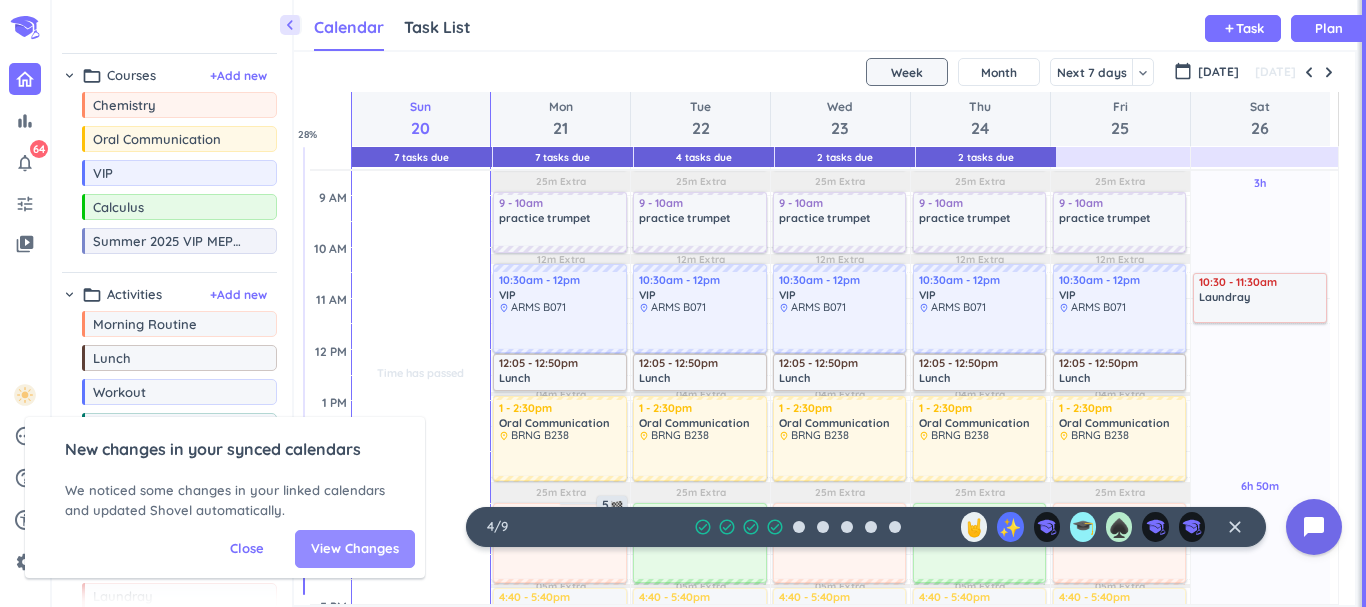 click on "View Changes" at bounding box center (355, 549) 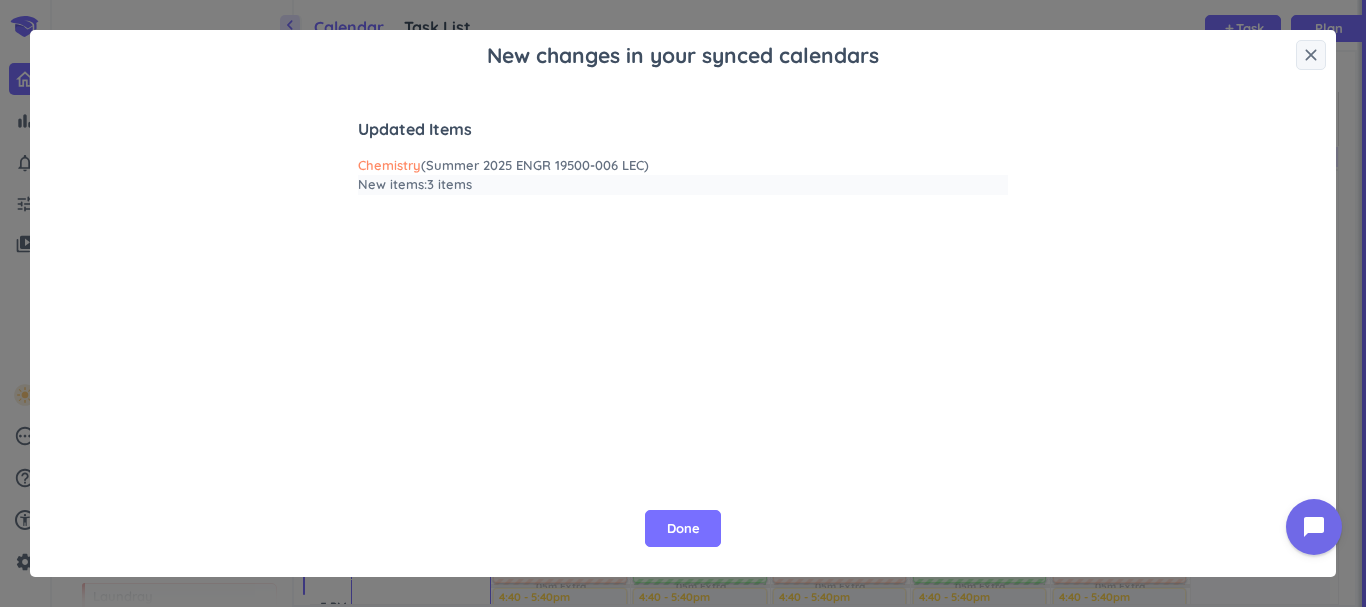 click on "New items :  3   items" at bounding box center [683, 185] 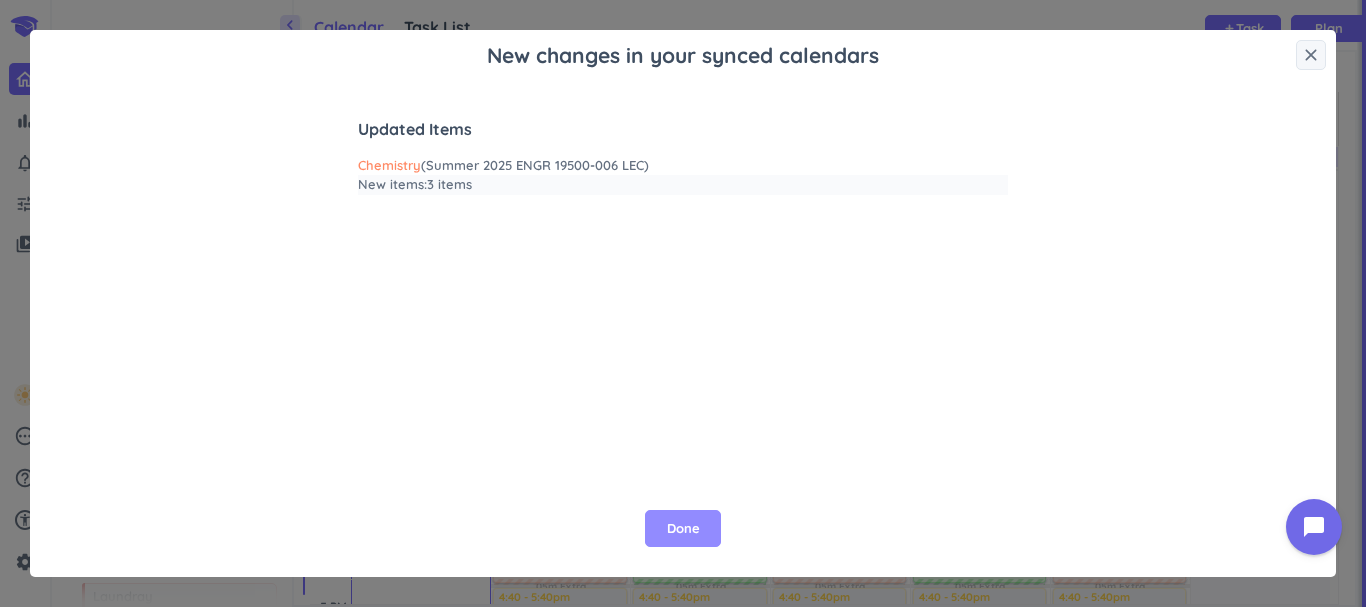 click on "Done" at bounding box center (683, 529) 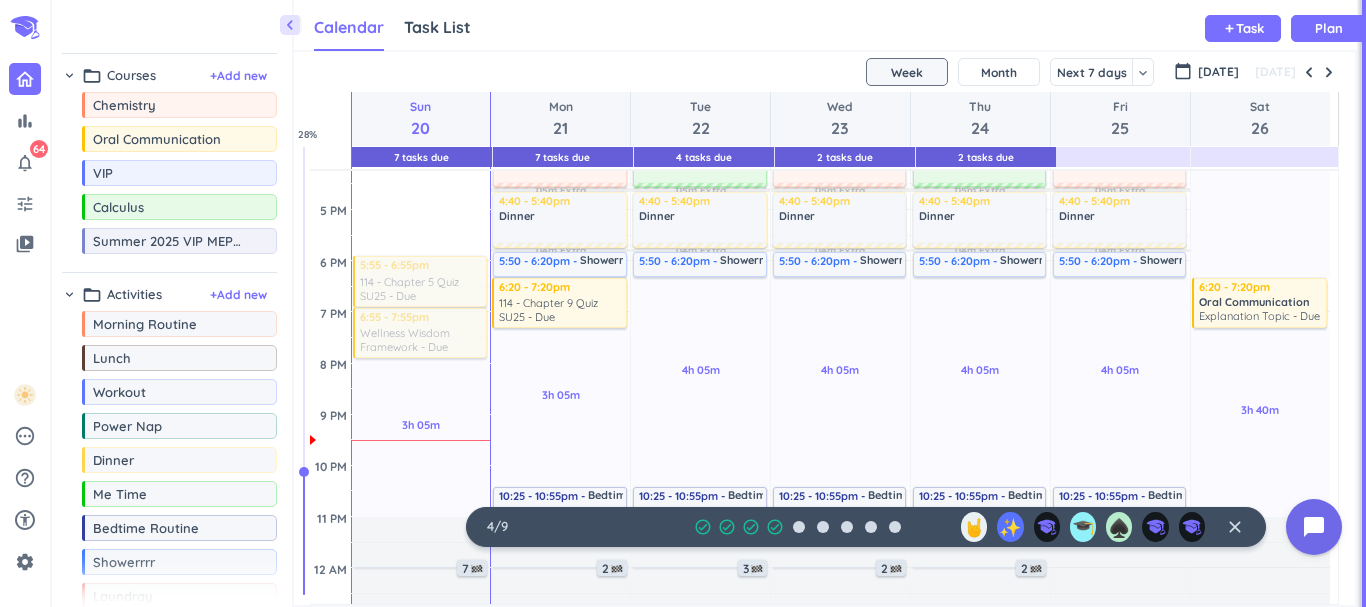 scroll, scrollTop: 626, scrollLeft: 0, axis: vertical 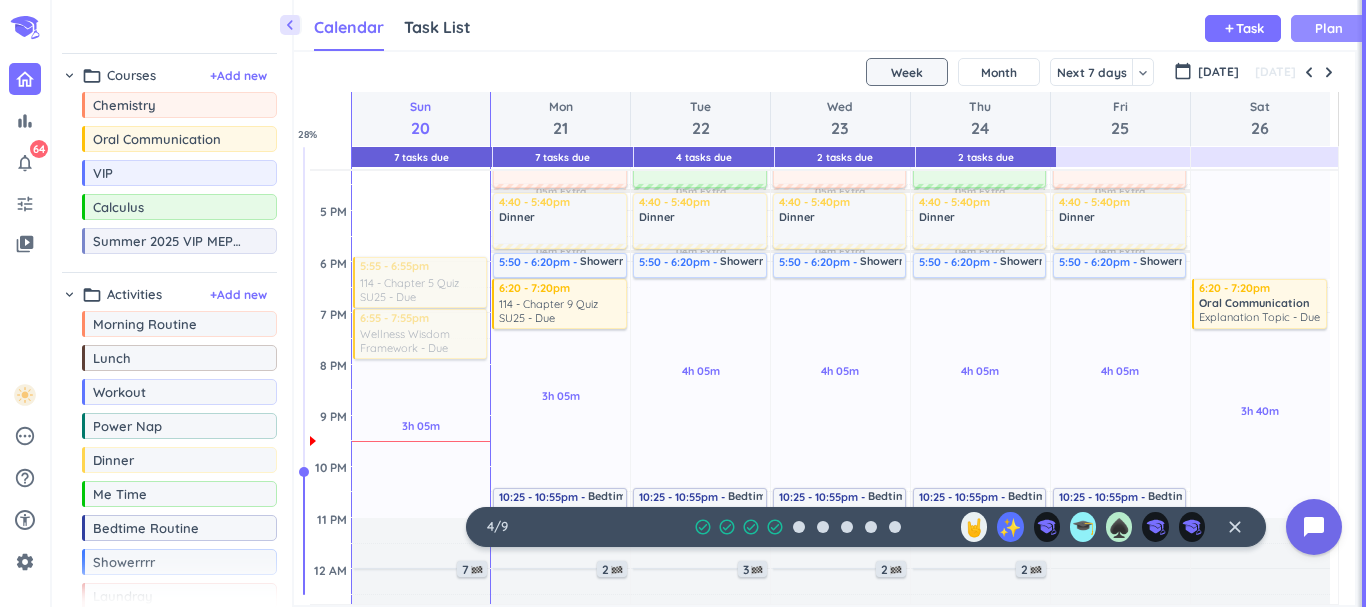 click on "Plan" at bounding box center [1329, 28] 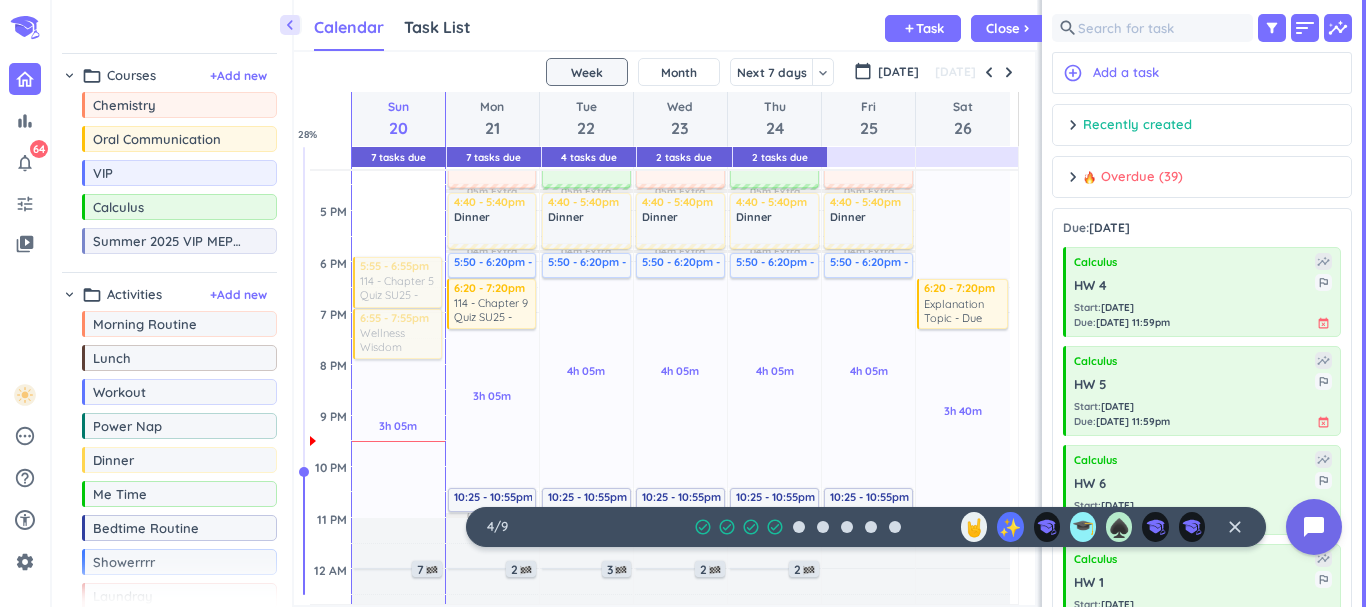 scroll, scrollTop: 42, scrollLeft: 735, axis: both 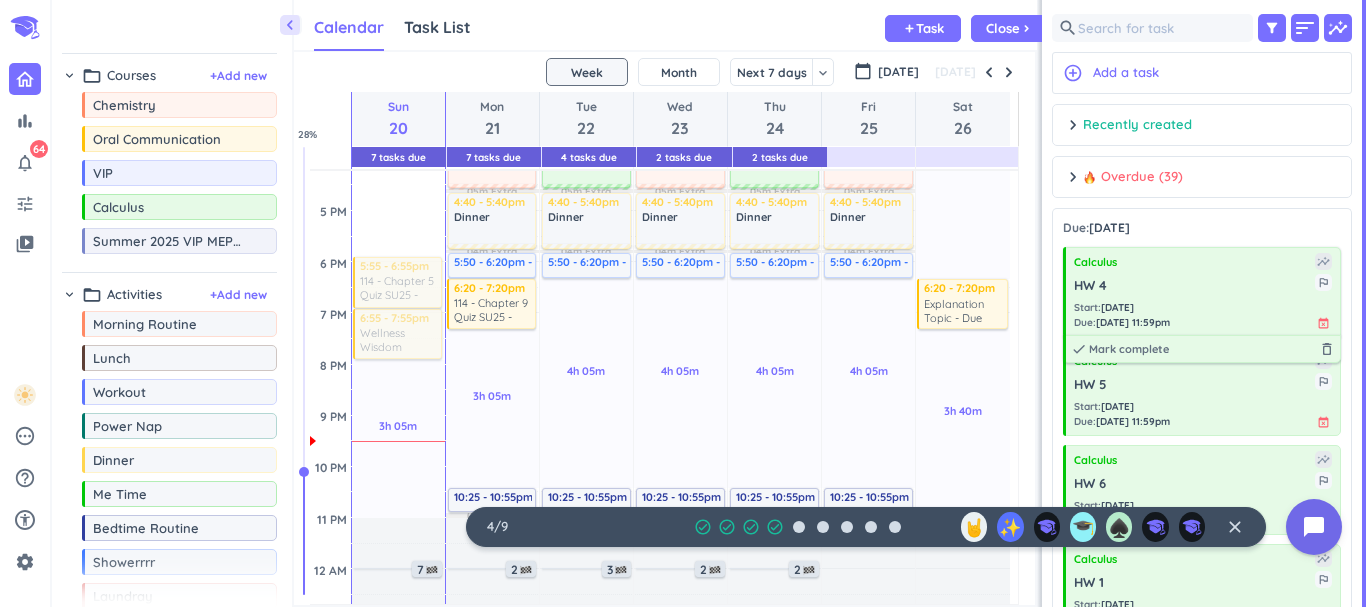 click on "done [PERSON_NAME] complete delete_outline" at bounding box center [1202, 349] 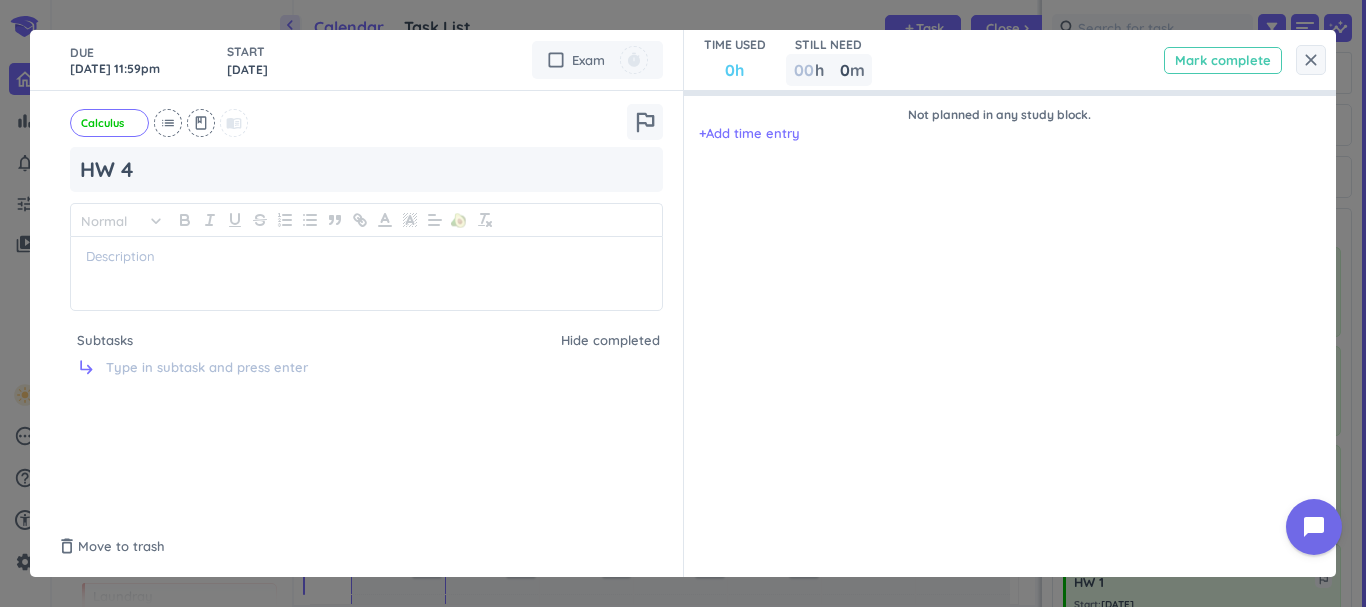 click on "Mark complete" at bounding box center (1223, 60) 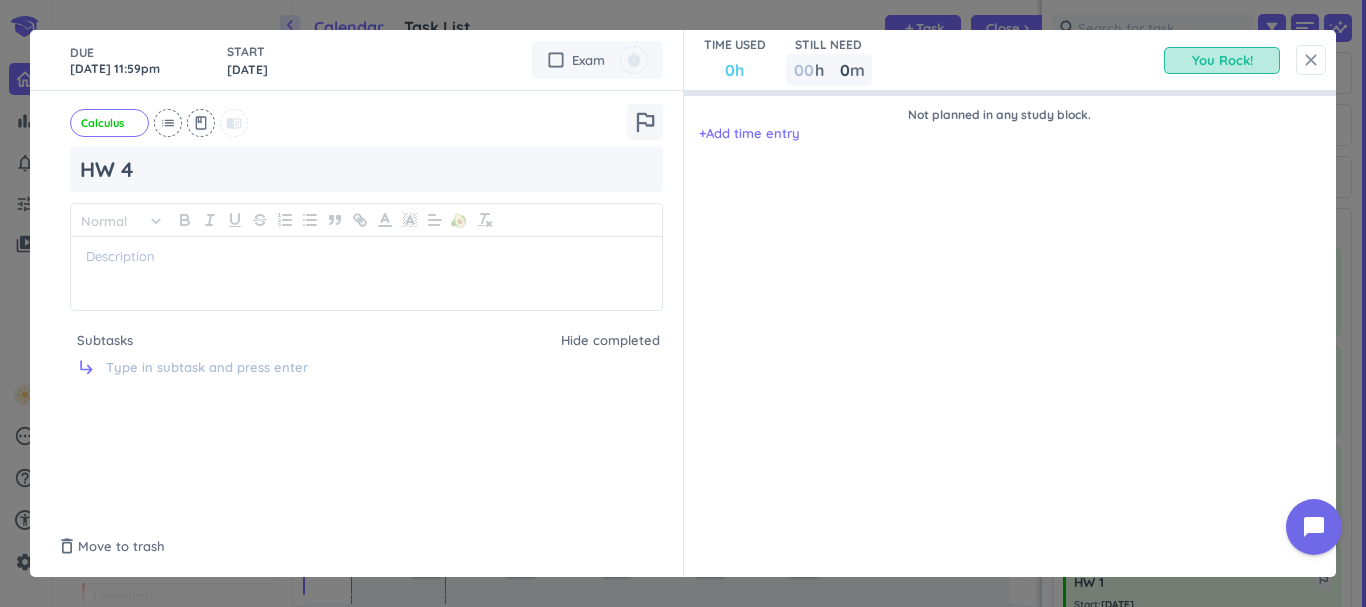 click on "close" at bounding box center [1311, 60] 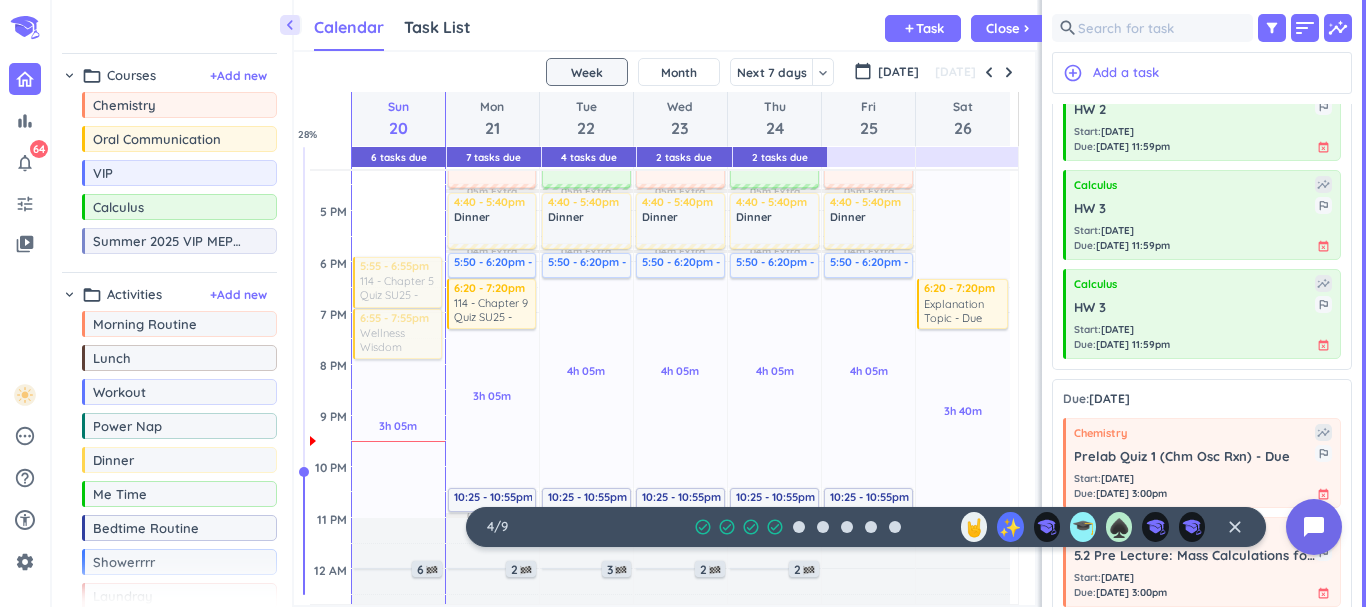 scroll, scrollTop: 475, scrollLeft: 0, axis: vertical 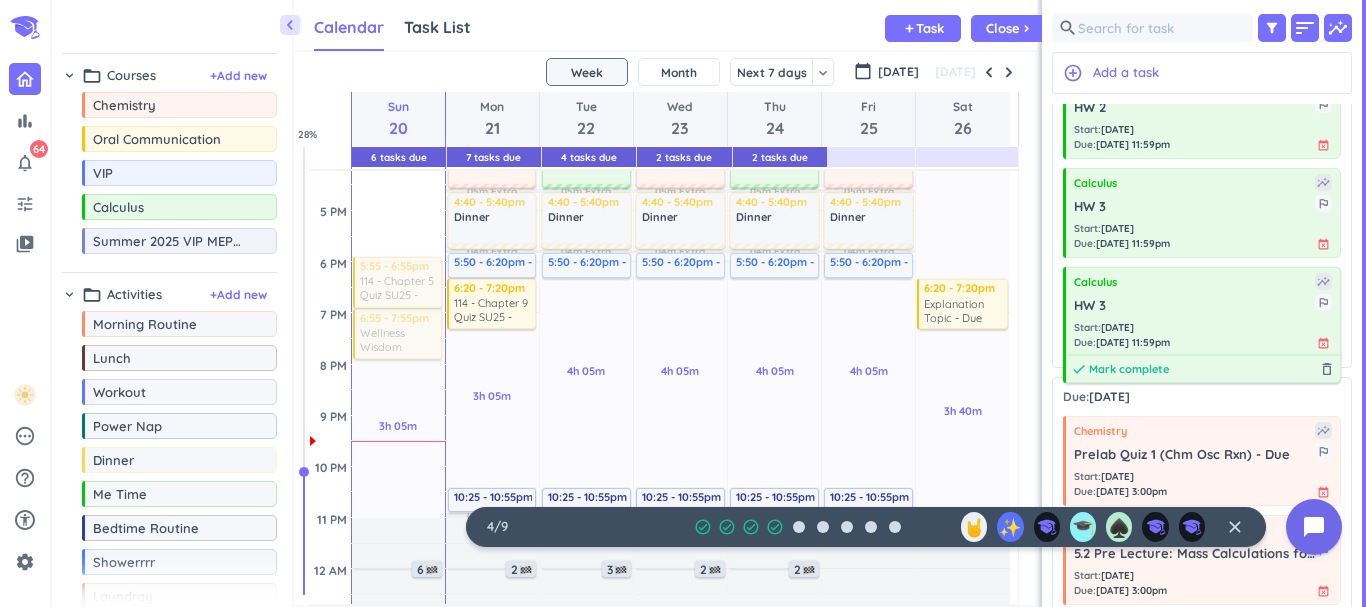 click on "Mark complete" at bounding box center (1129, 369) 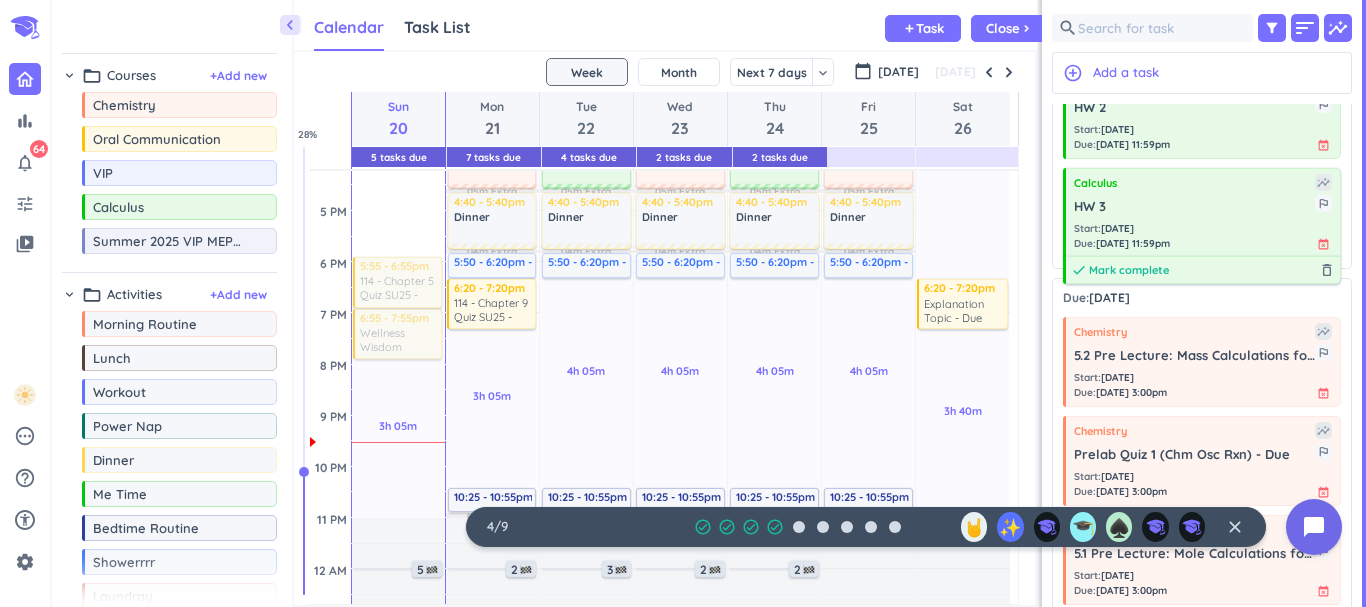 click on "Mark complete" at bounding box center [1129, 270] 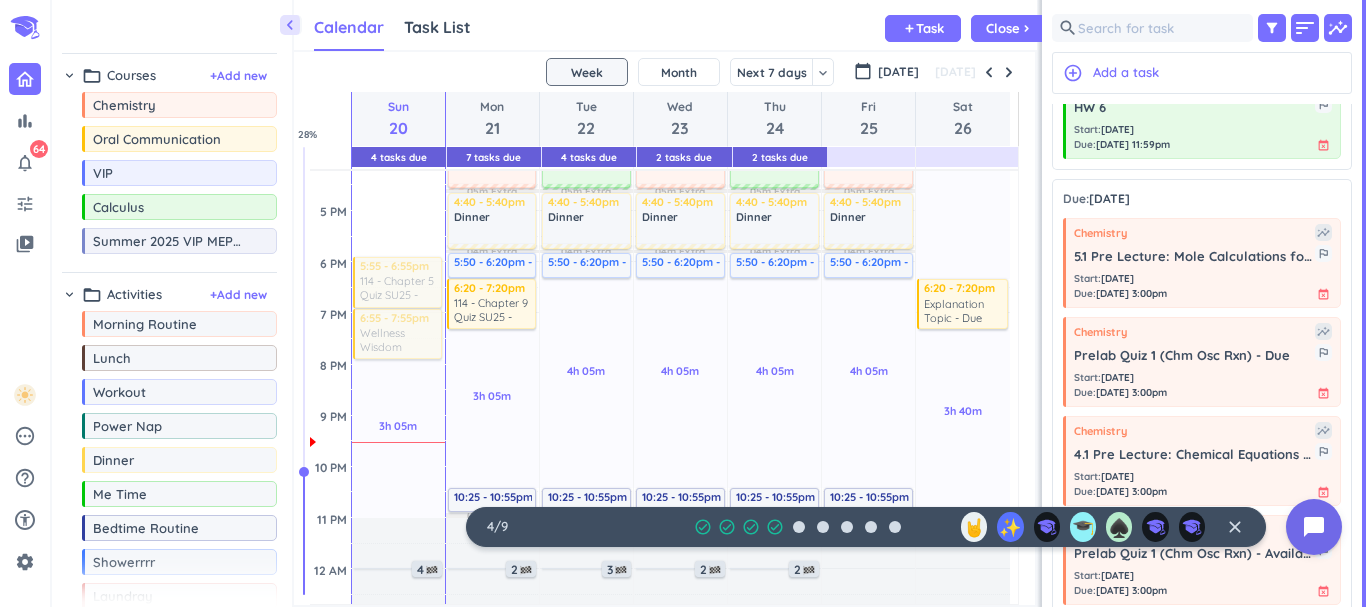 scroll, scrollTop: 367, scrollLeft: 0, axis: vertical 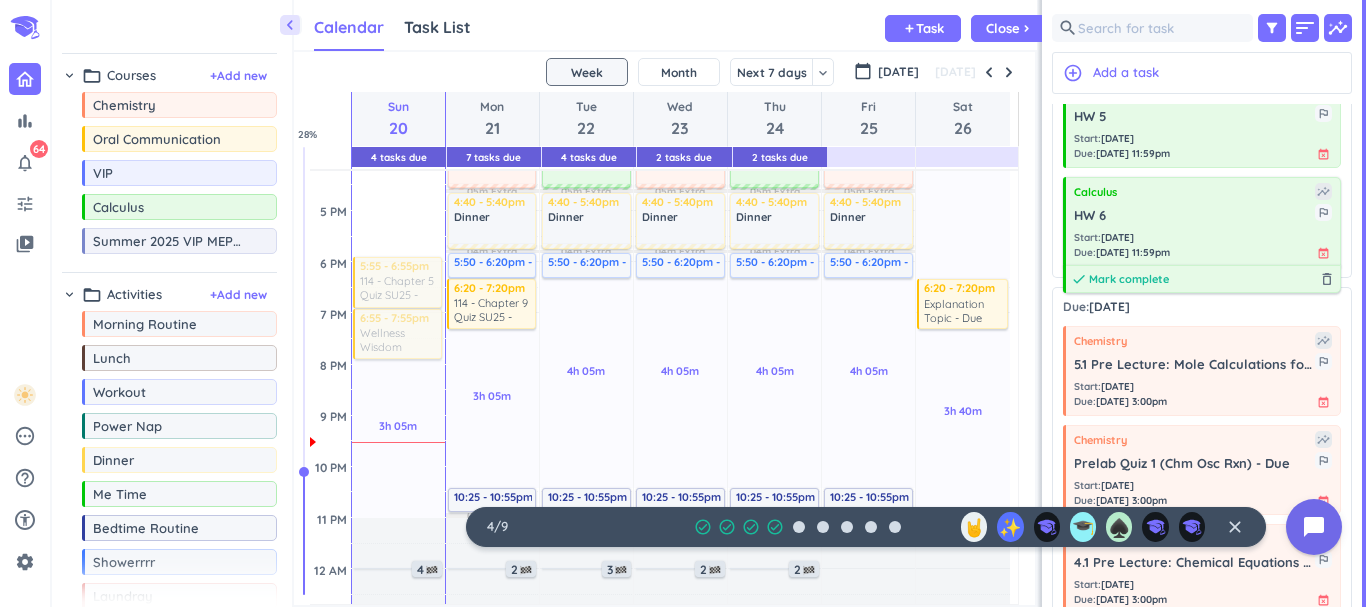 click on "Mark complete" at bounding box center [1129, 279] 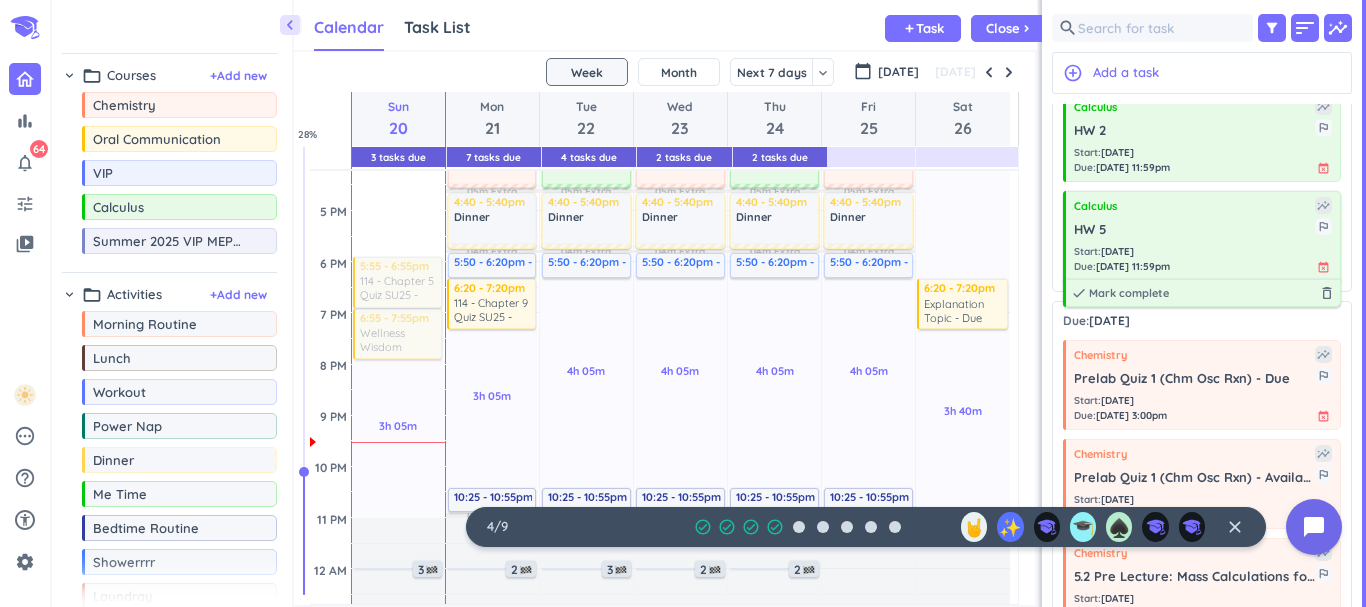 scroll, scrollTop: 187, scrollLeft: 0, axis: vertical 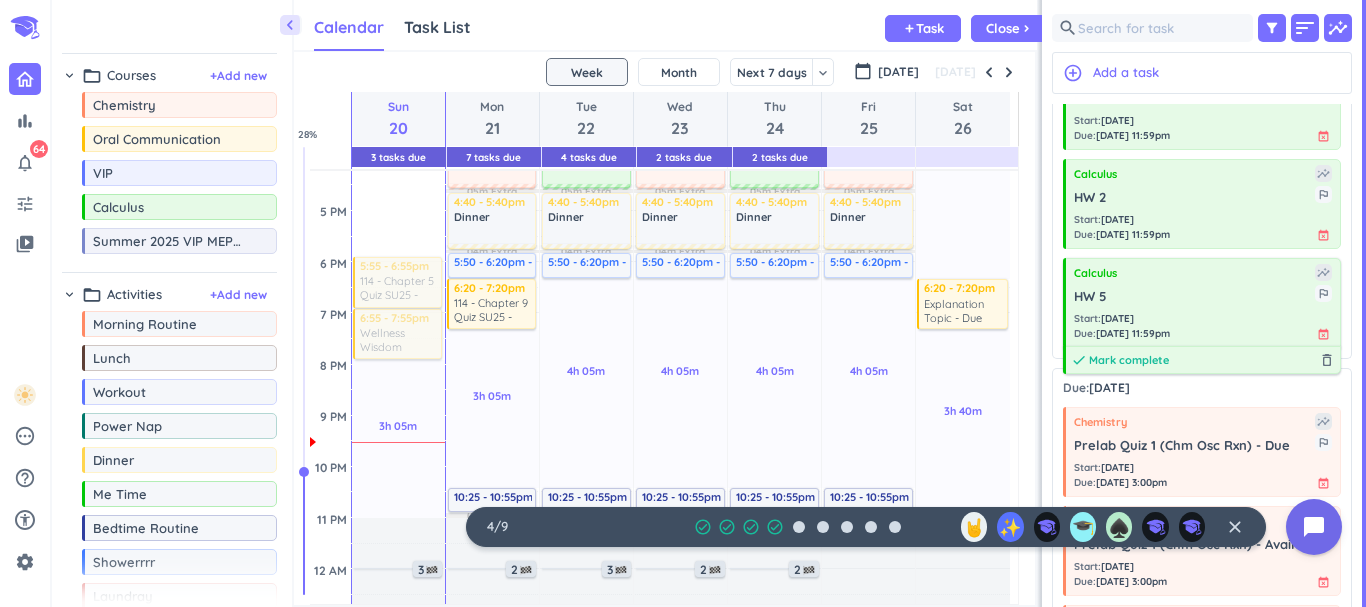 click on "Mark complete" at bounding box center (1129, 360) 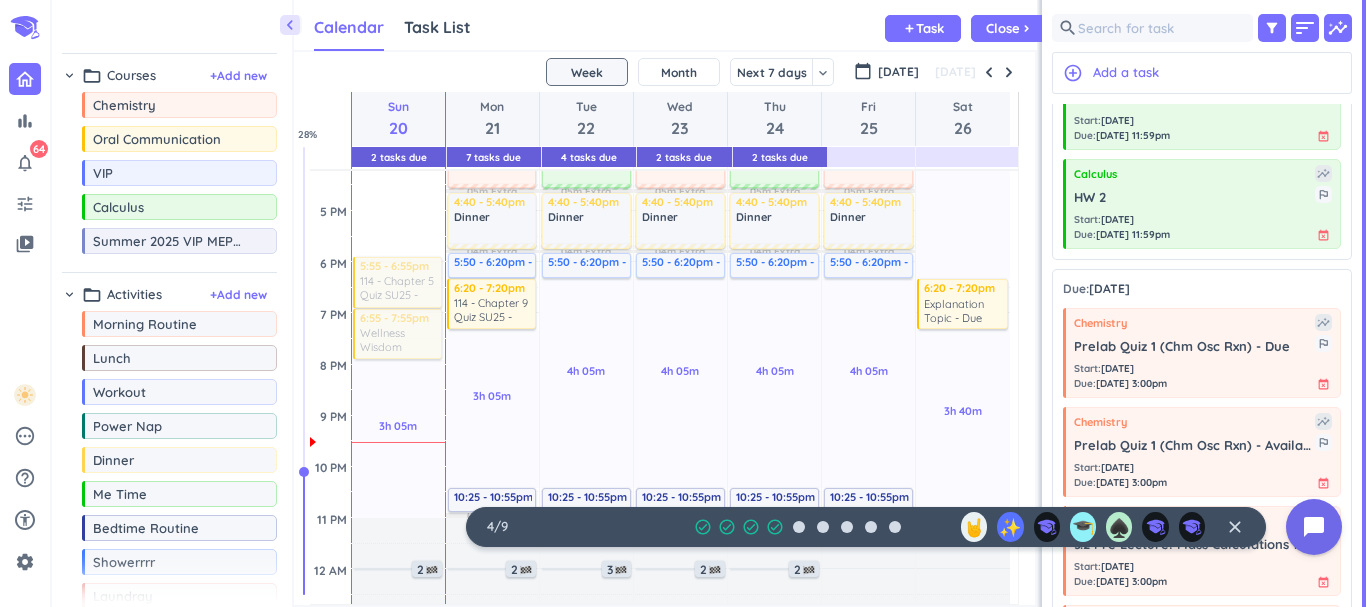 scroll, scrollTop: 165, scrollLeft: 0, axis: vertical 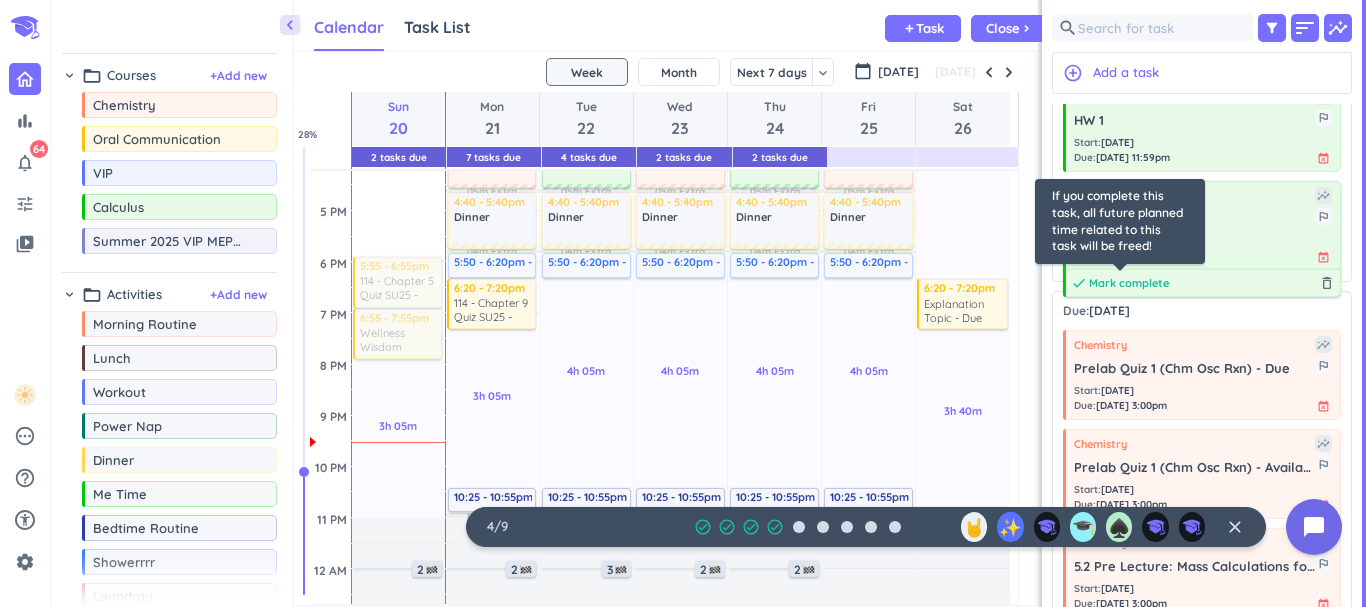 click on "Mark complete" at bounding box center [1129, 283] 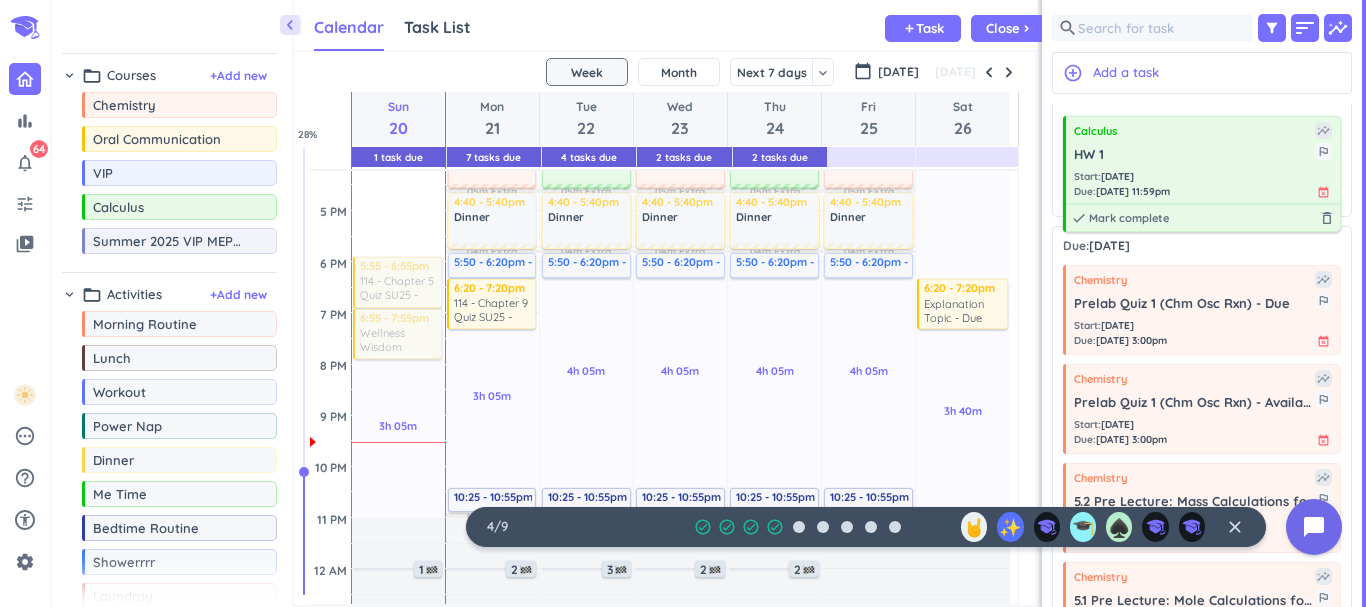 scroll, scrollTop: 40, scrollLeft: 0, axis: vertical 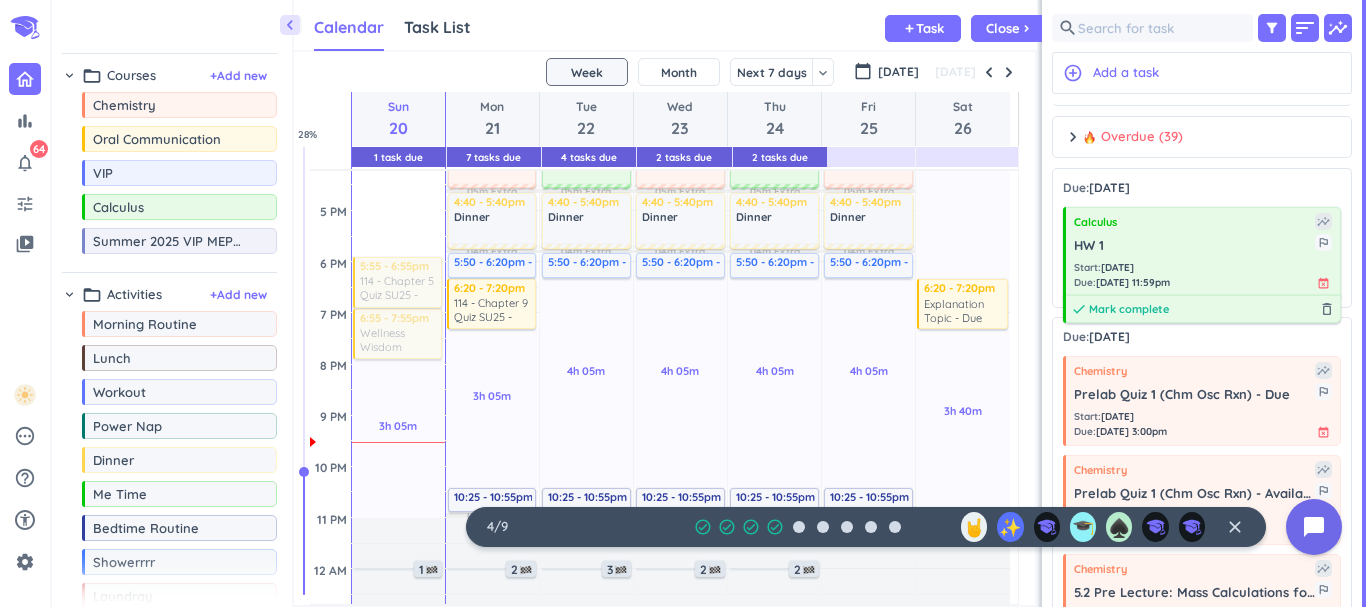 click on "Mark complete" at bounding box center [1129, 309] 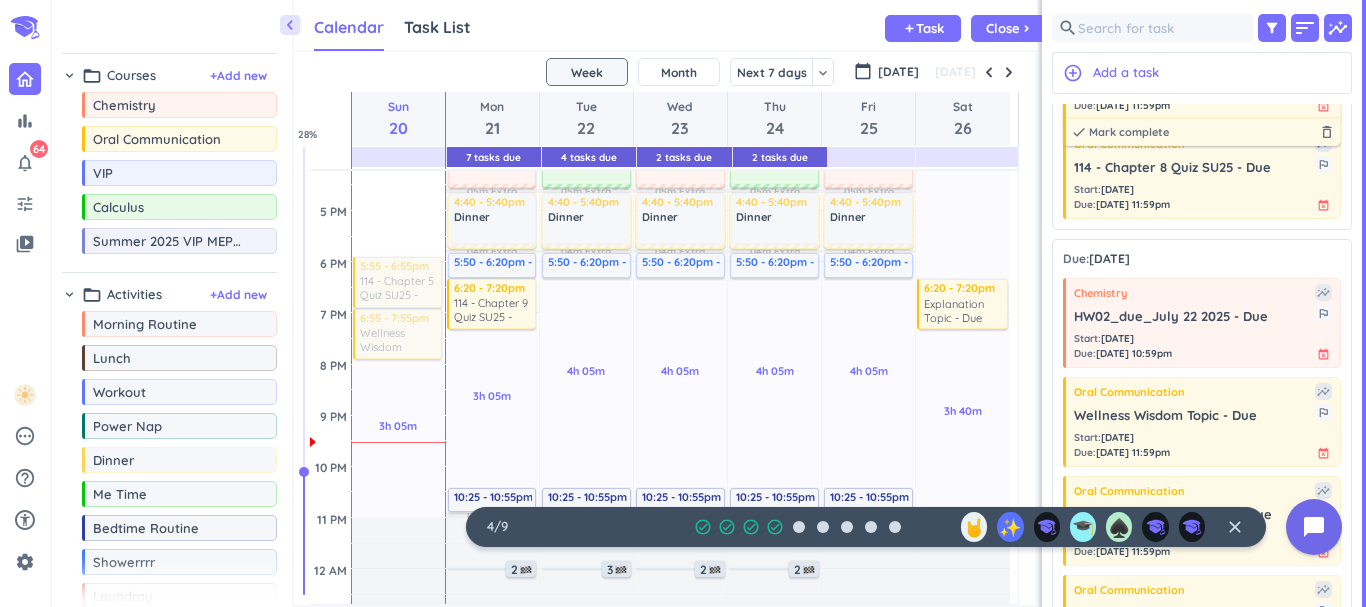 scroll, scrollTop: 0, scrollLeft: 0, axis: both 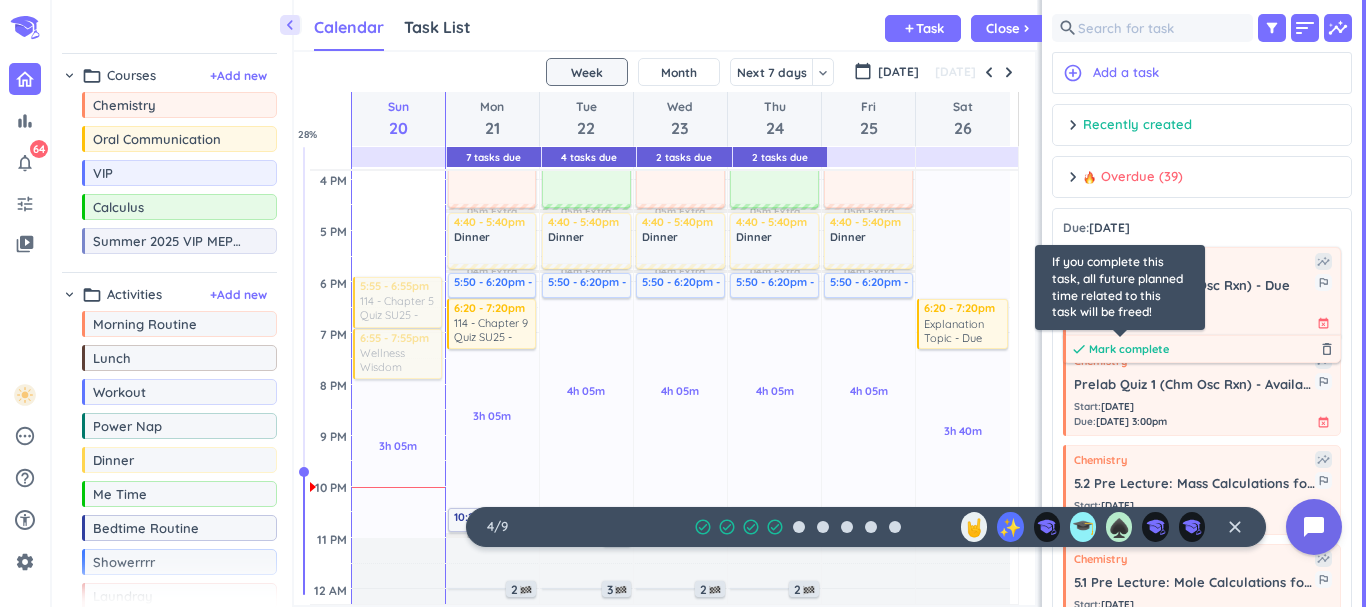 click on "Mark complete" at bounding box center (1129, 349) 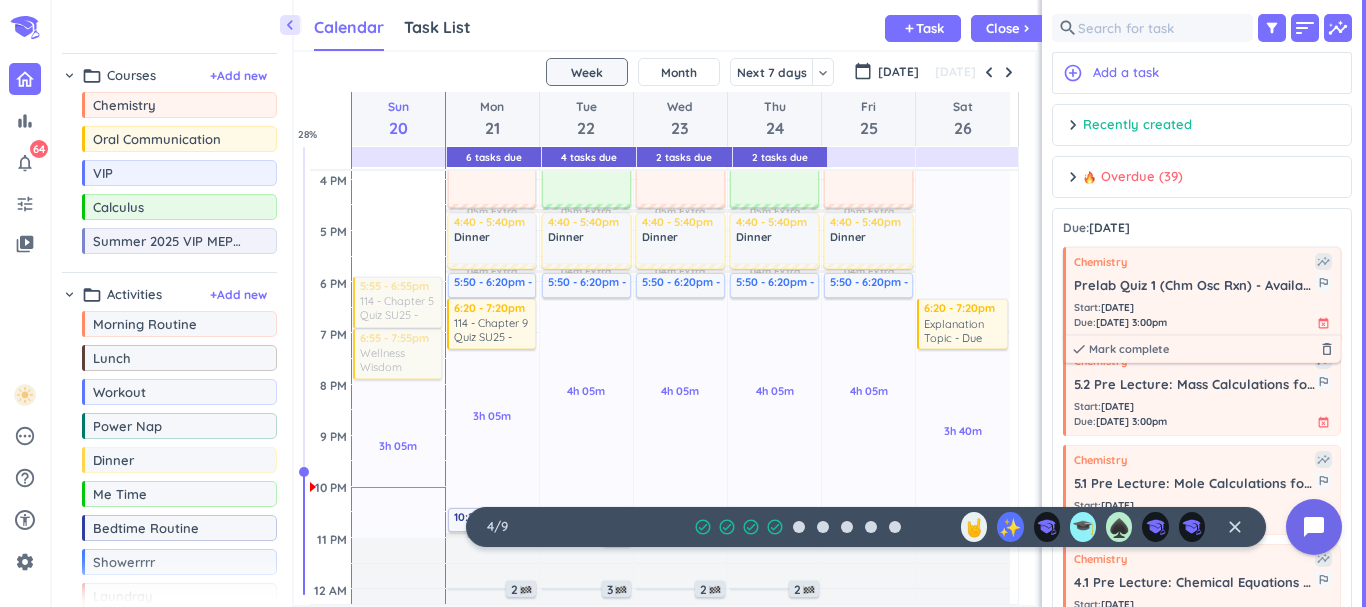 scroll, scrollTop: 158, scrollLeft: 0, axis: vertical 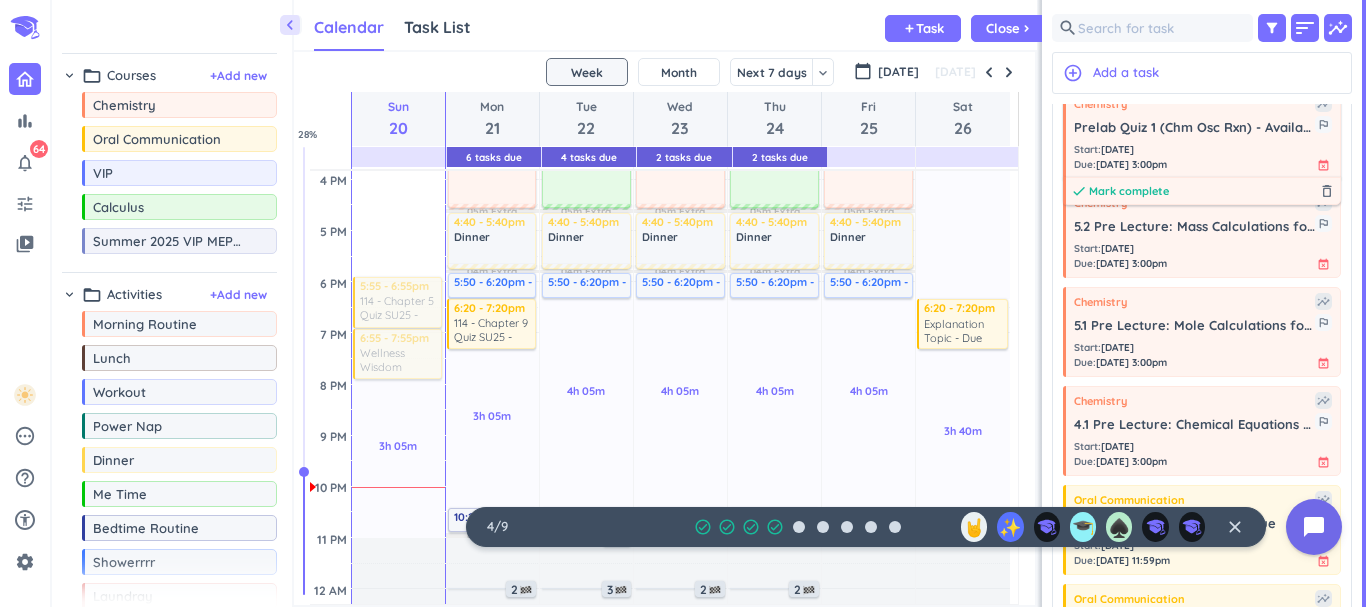 click on "Mark complete" at bounding box center [1129, 191] 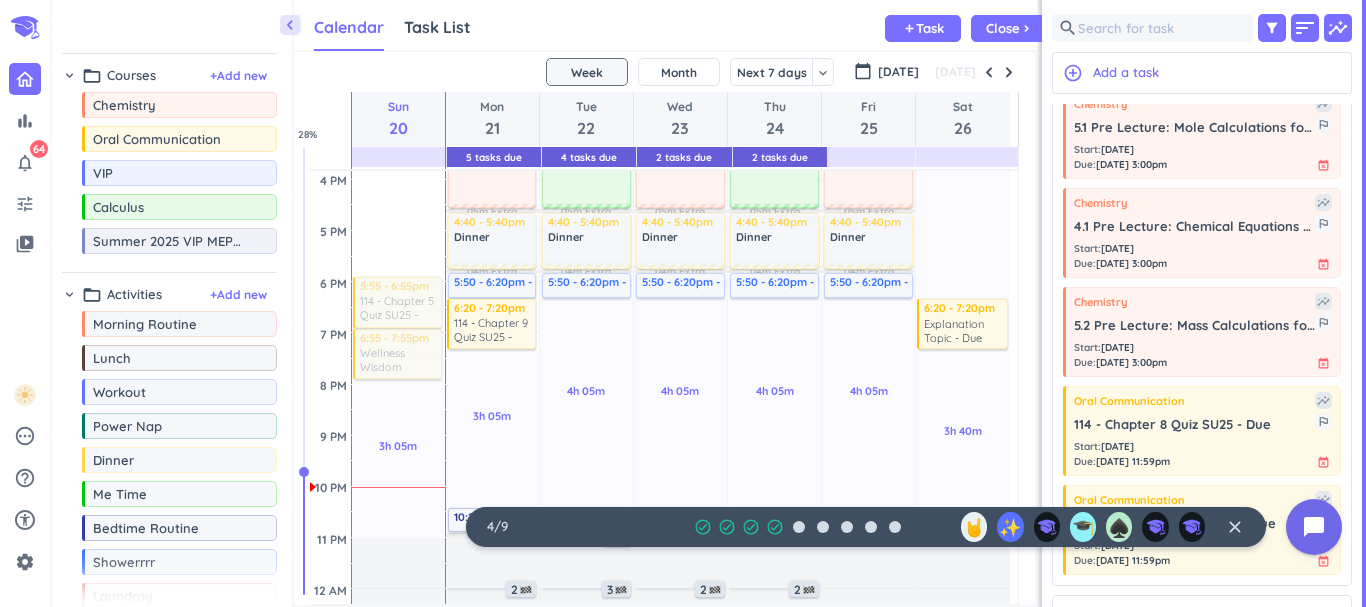 scroll, scrollTop: 114, scrollLeft: 0, axis: vertical 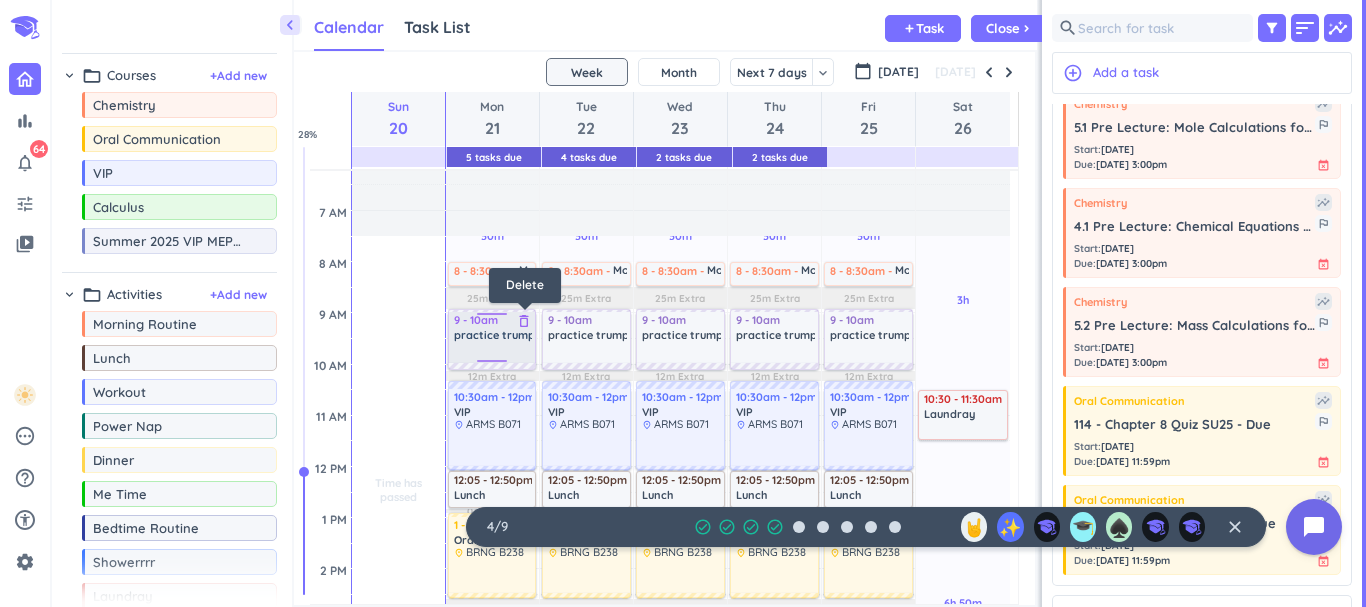 click on "delete_outline" at bounding box center (524, 321) 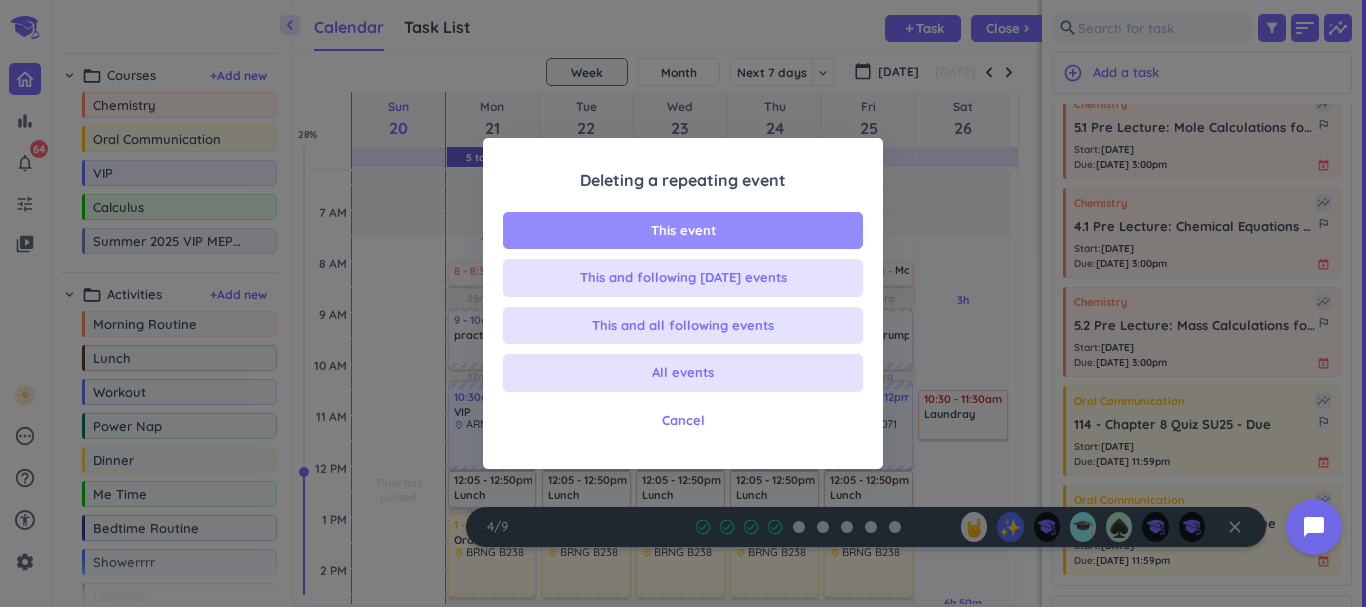click on "This event" at bounding box center [683, 231] 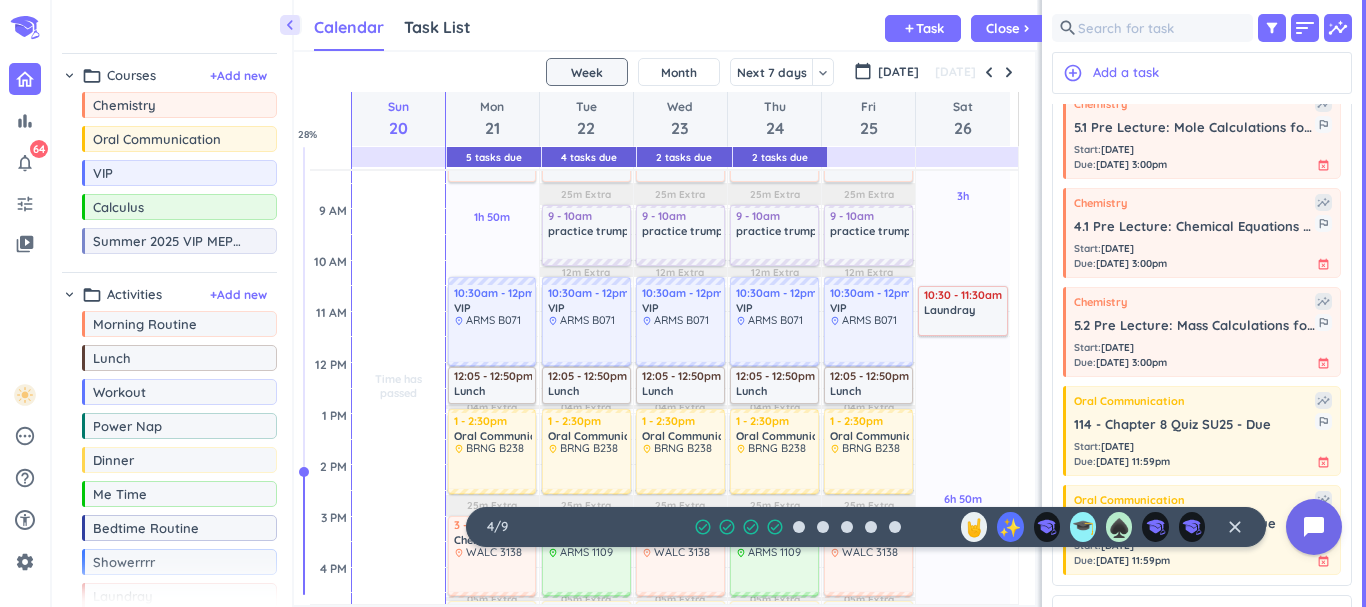 scroll, scrollTop: 796, scrollLeft: 0, axis: vertical 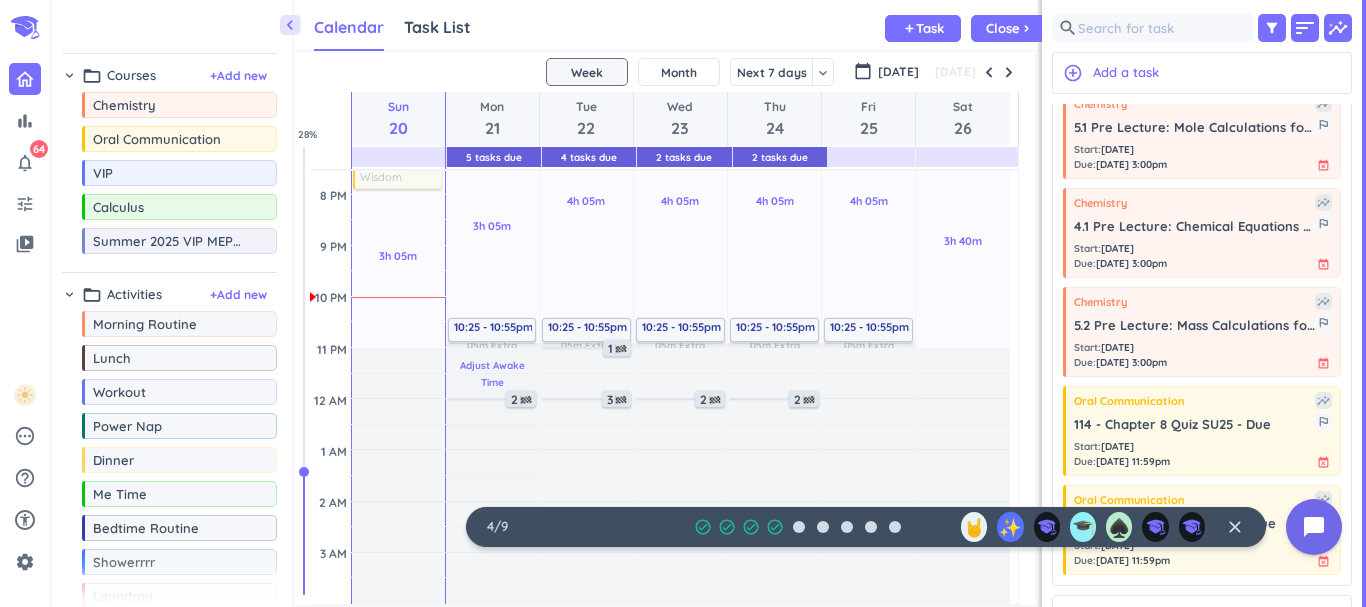 click on "Adjust Awake Time" at bounding box center [492, 374] 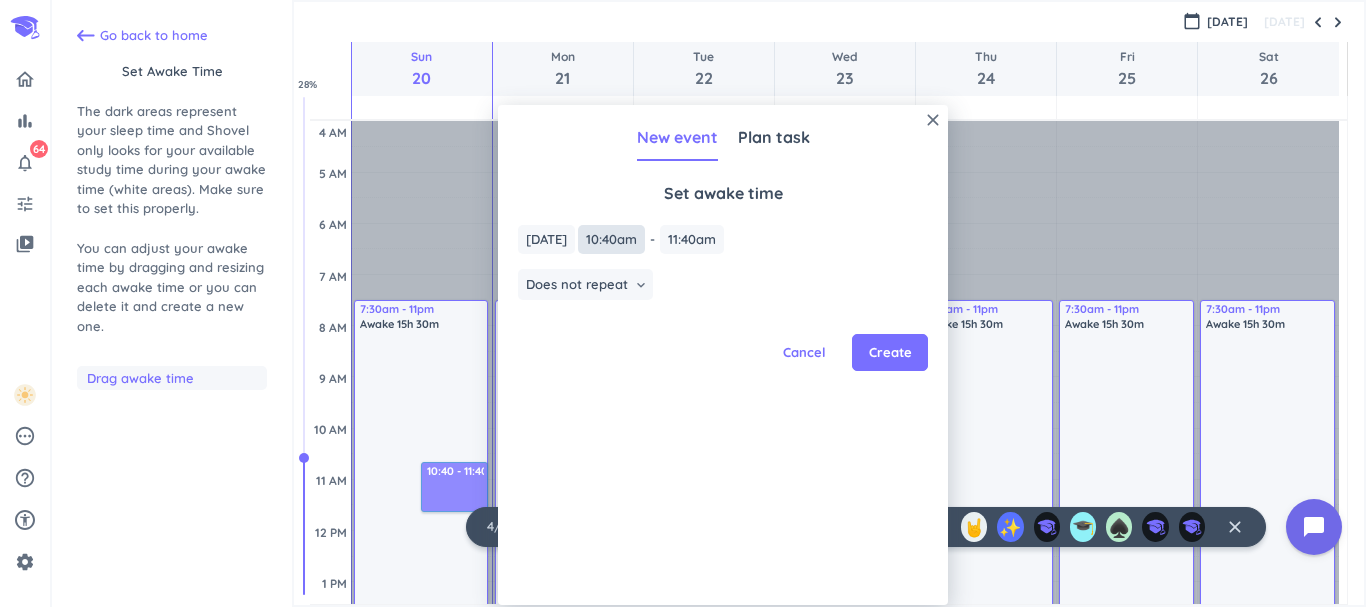 scroll, scrollTop: 104, scrollLeft: 0, axis: vertical 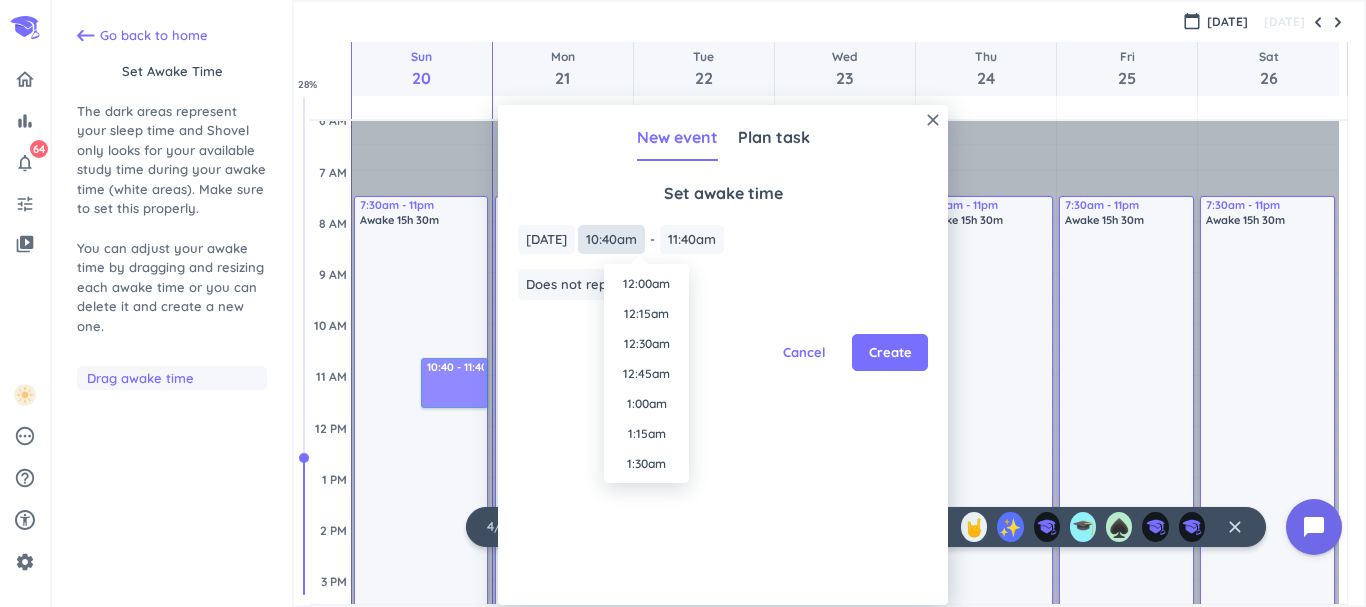click on "10:40am" at bounding box center [611, 239] 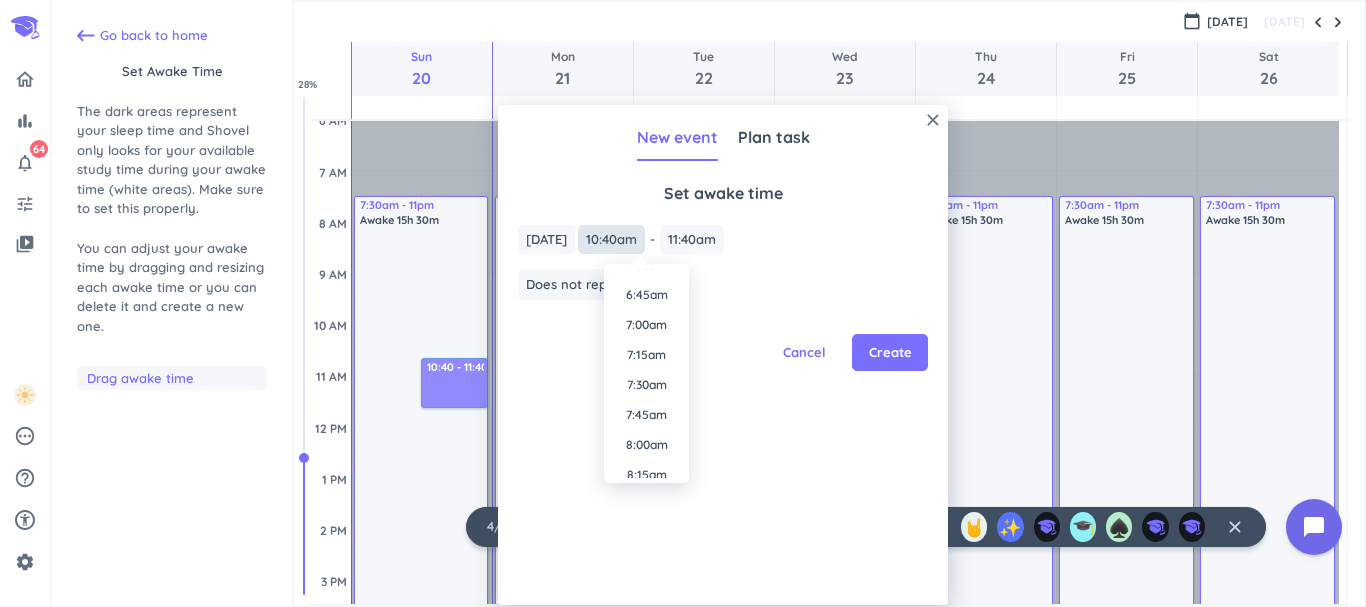 scroll, scrollTop: 794, scrollLeft: 0, axis: vertical 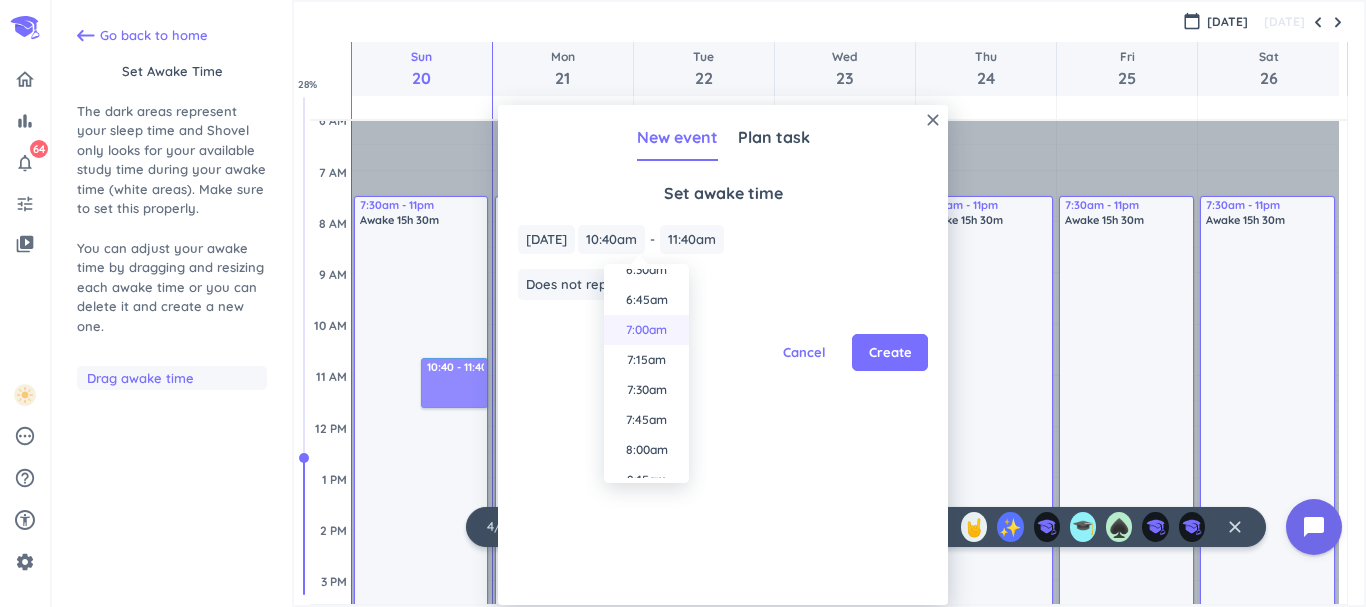 click on "7:00am" at bounding box center (646, 330) 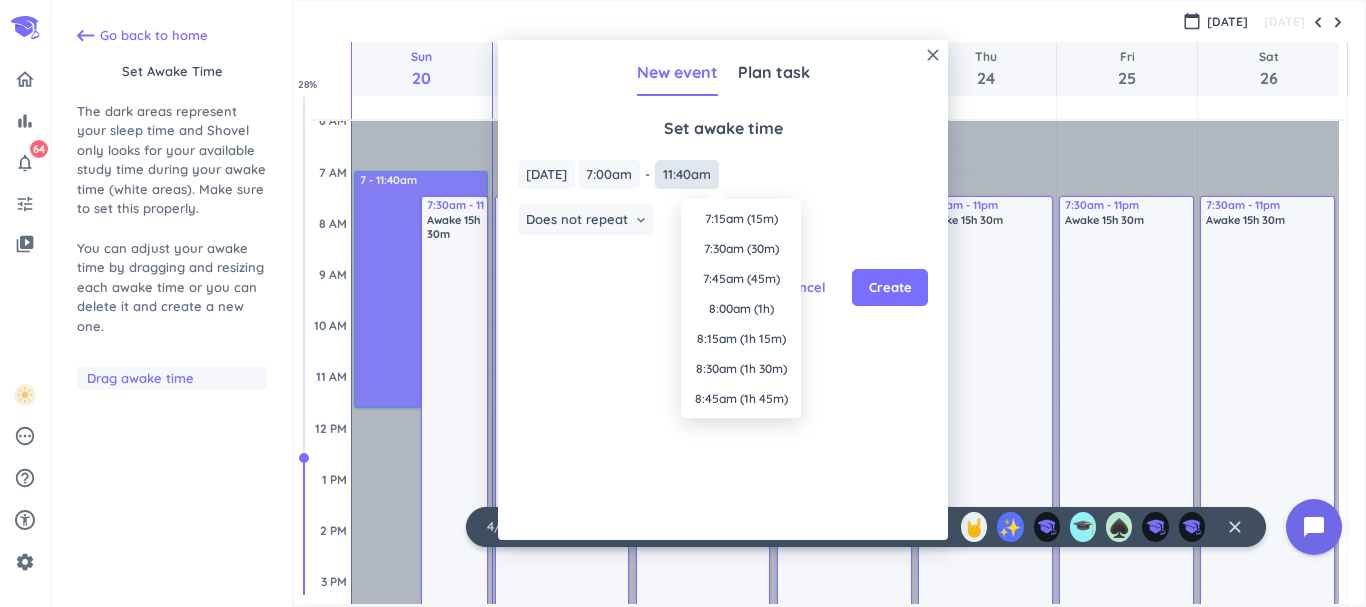 click on "11:40am" at bounding box center (687, 174) 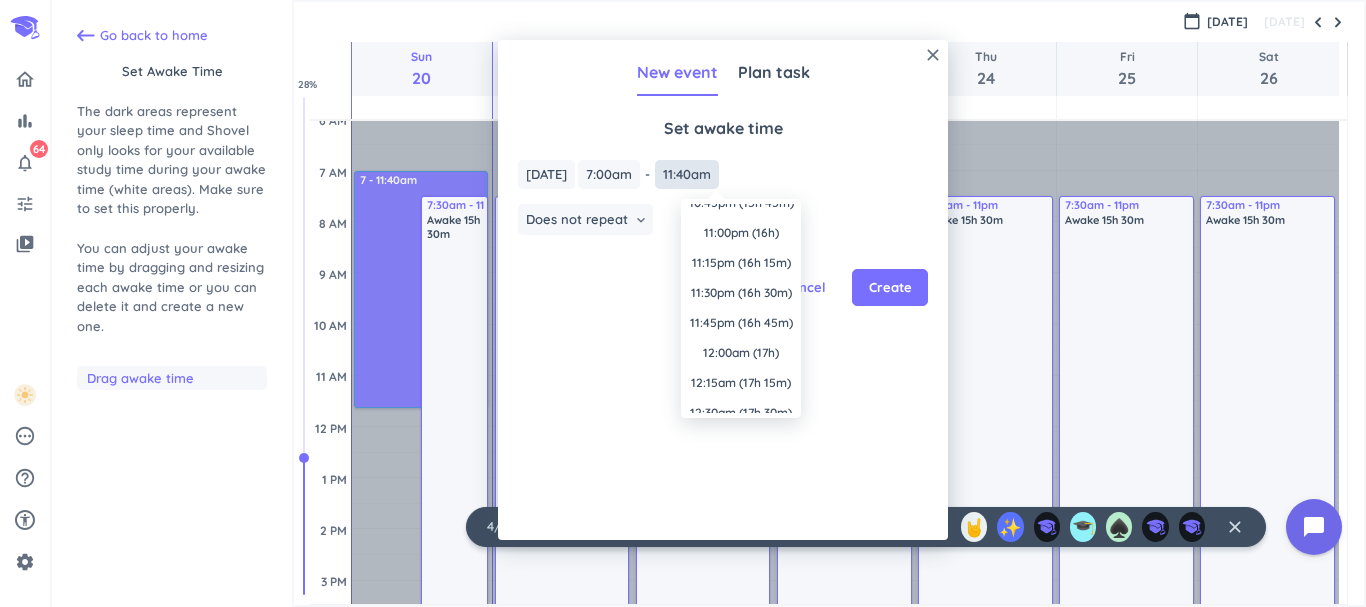 scroll, scrollTop: 1878, scrollLeft: 0, axis: vertical 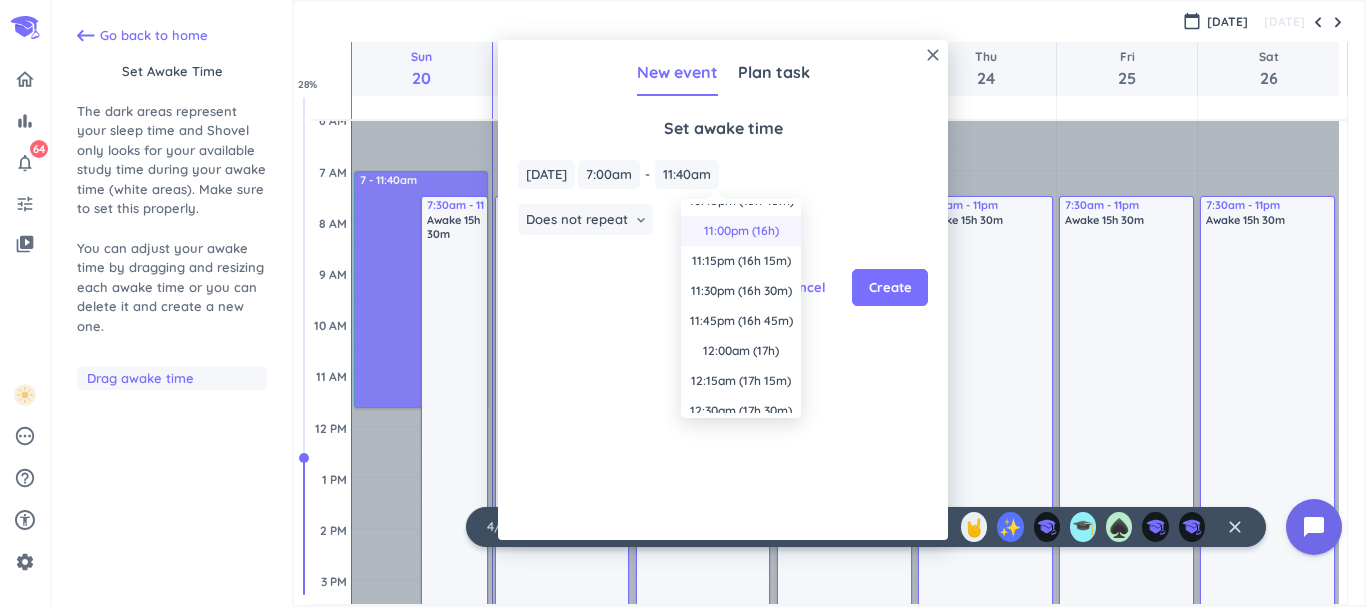 click on "11:00pm (16h)" at bounding box center (741, 231) 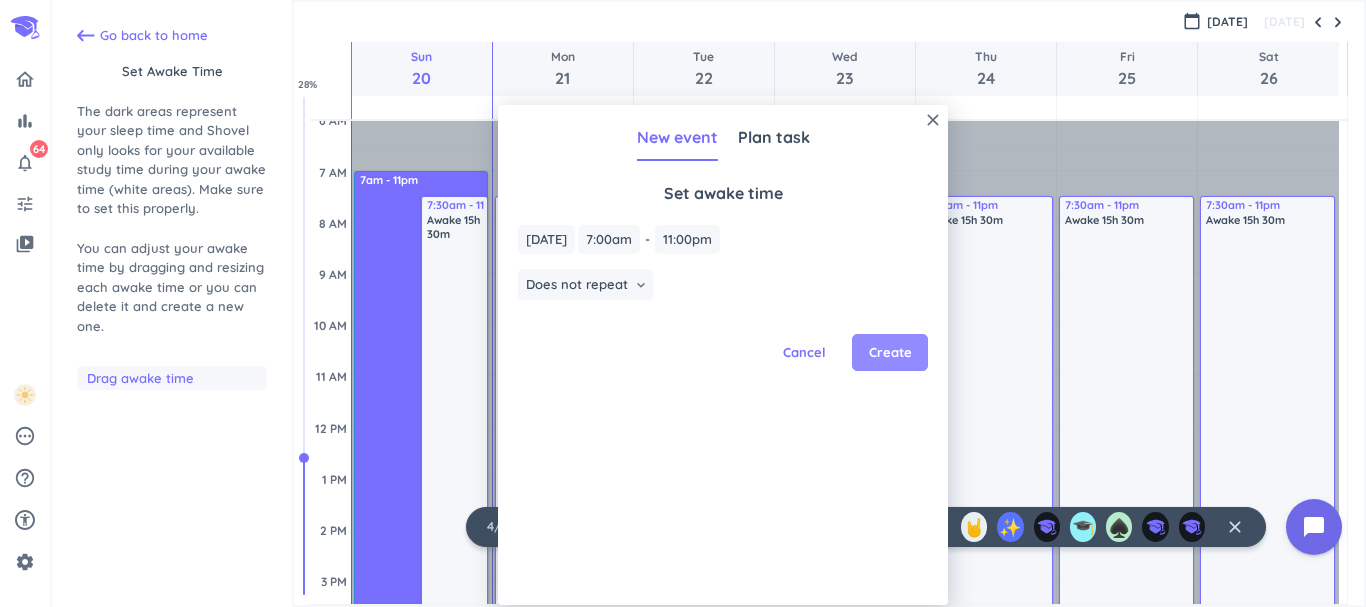 click on "Create" at bounding box center (890, 353) 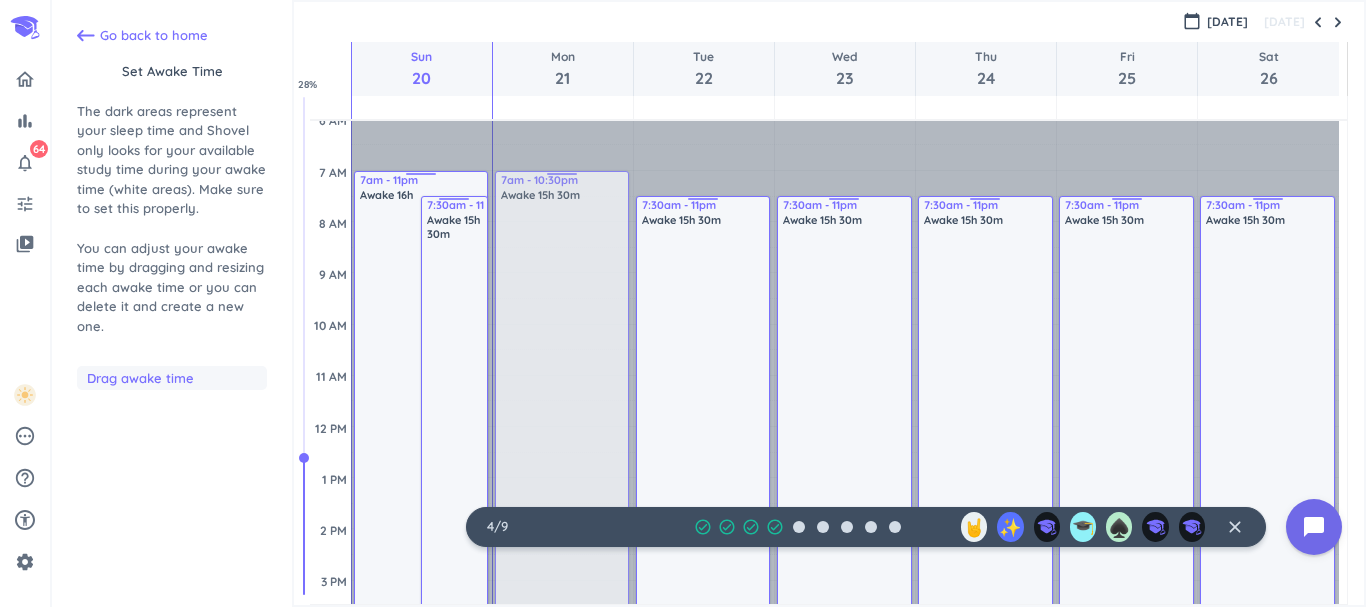 drag, startPoint x: 554, startPoint y: 269, endPoint x: 556, endPoint y: 256, distance: 13.152946 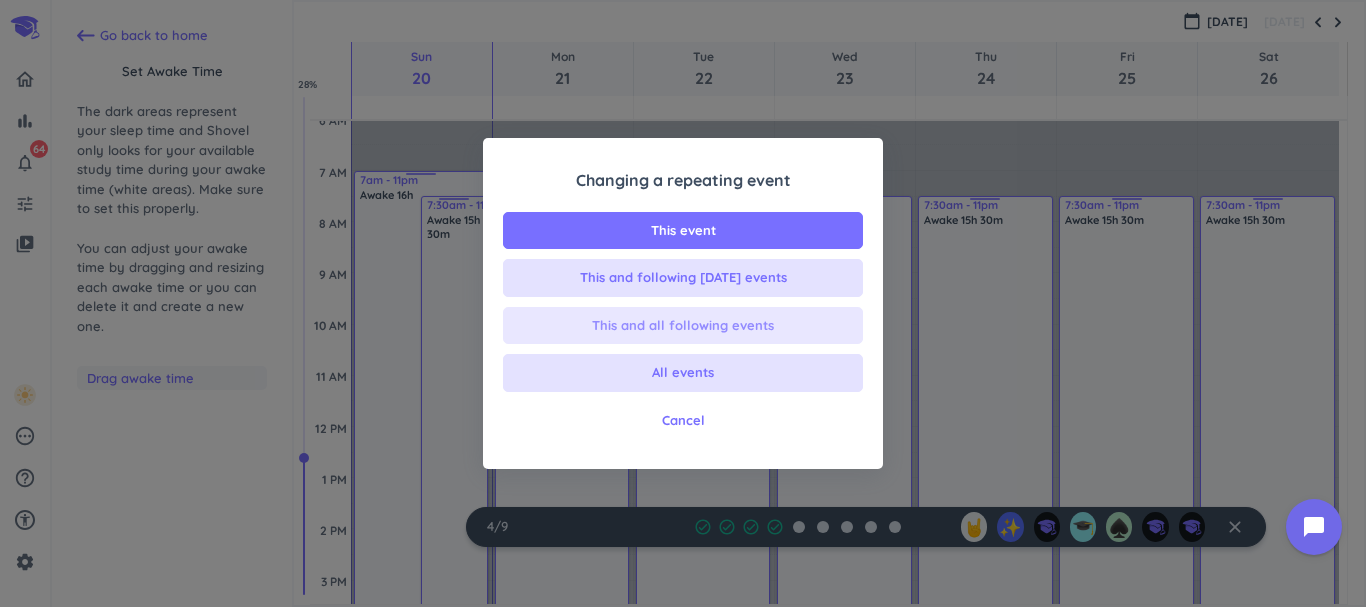 click on "This and all following events" at bounding box center (683, 326) 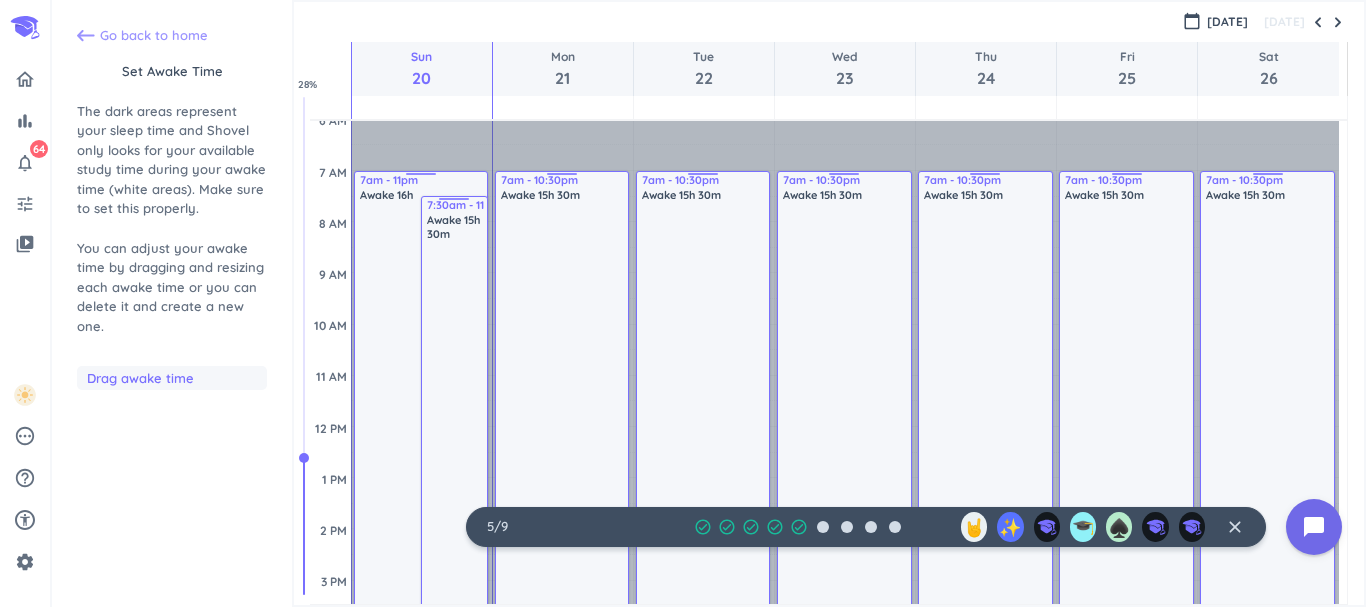 click on "Go back to home" at bounding box center (154, 36) 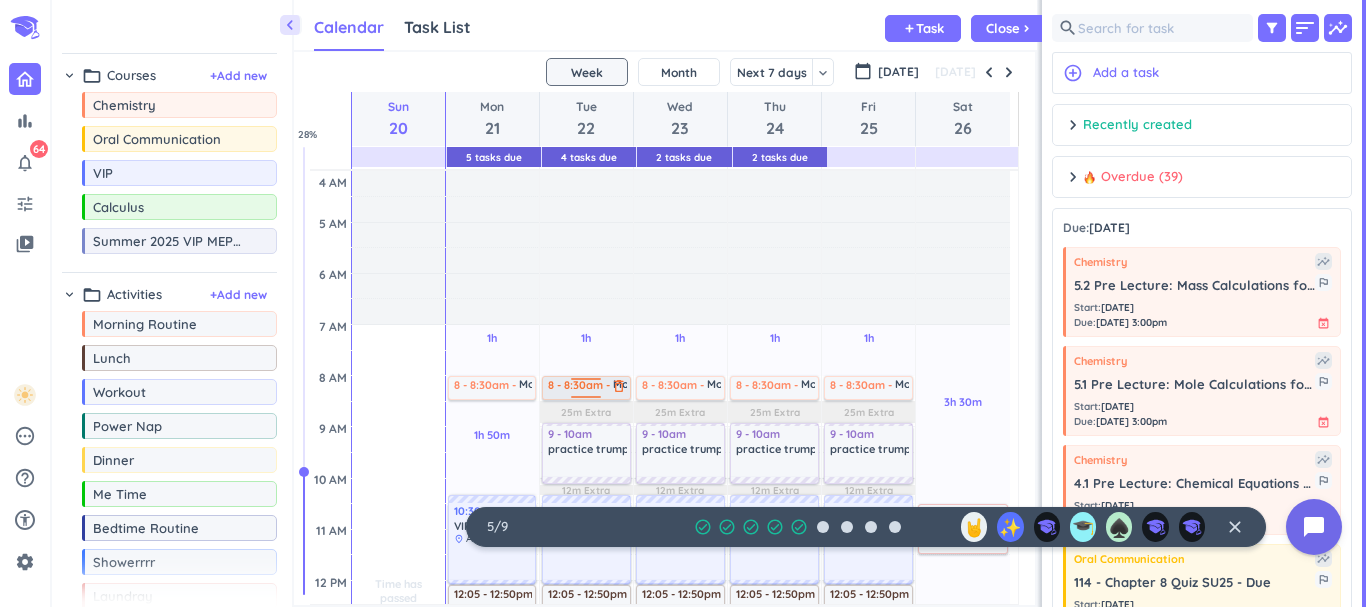 scroll, scrollTop: 0, scrollLeft: 0, axis: both 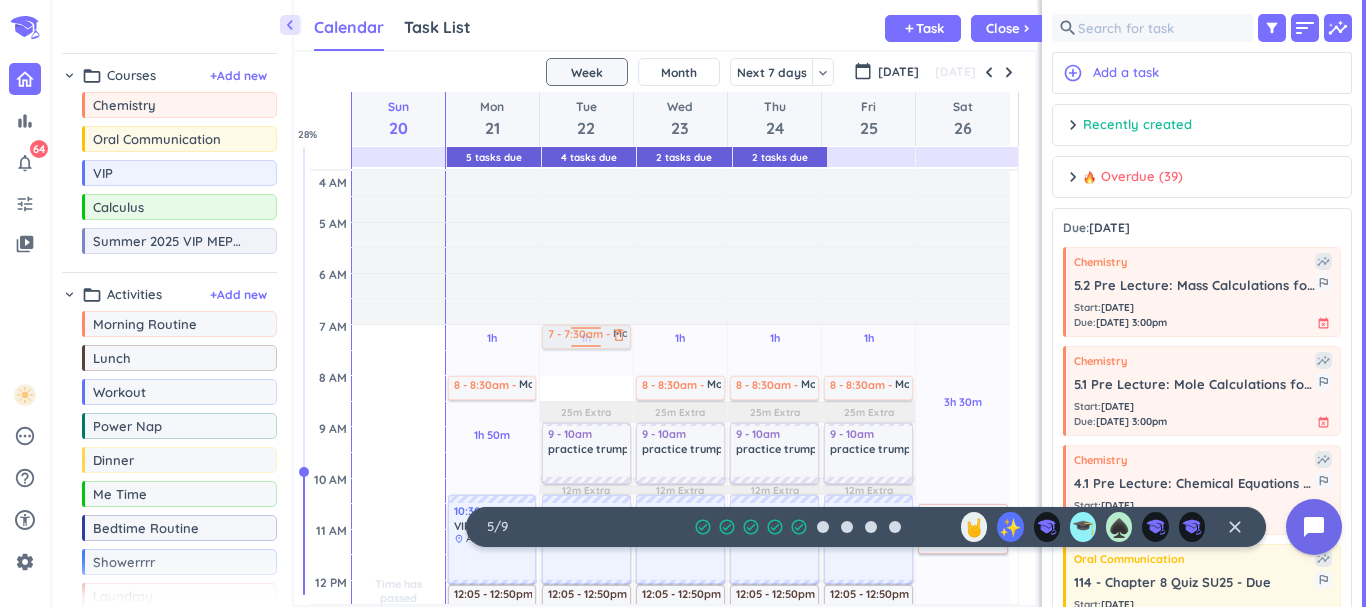 drag, startPoint x: 560, startPoint y: 390, endPoint x: 559, endPoint y: 342, distance: 48.010414 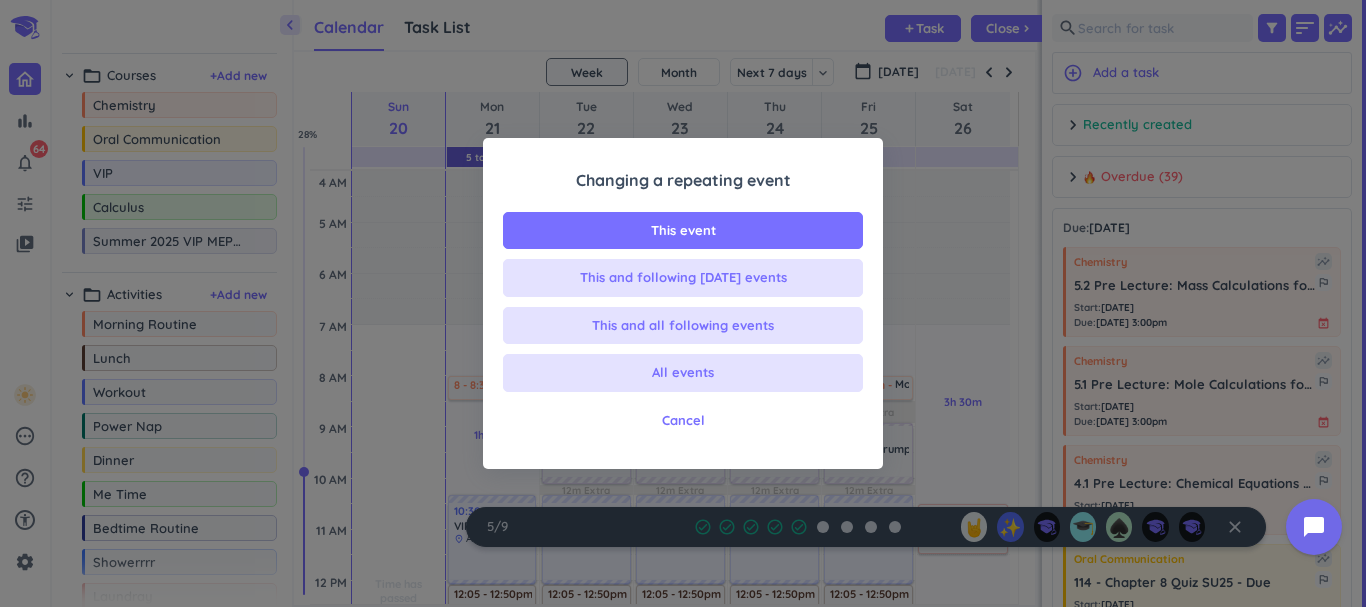 drag, startPoint x: 685, startPoint y: 412, endPoint x: 586, endPoint y: 402, distance: 99.50377 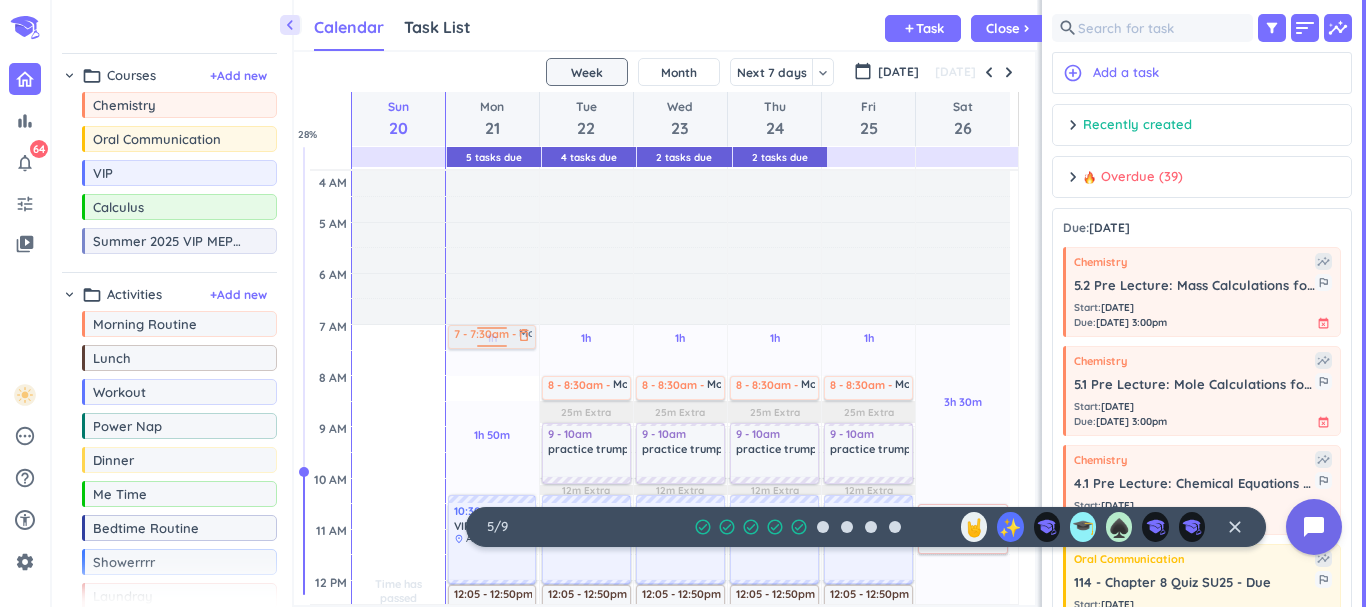 drag, startPoint x: 464, startPoint y: 390, endPoint x: 464, endPoint y: 342, distance: 48 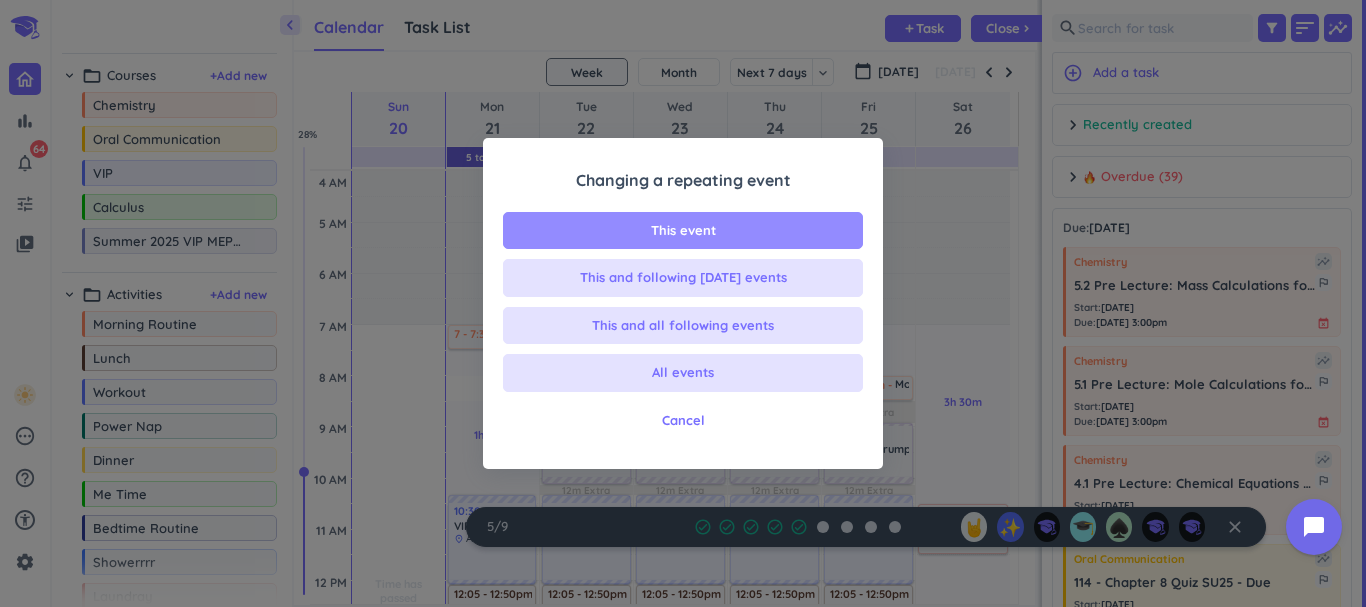 click on "This event" at bounding box center [683, 231] 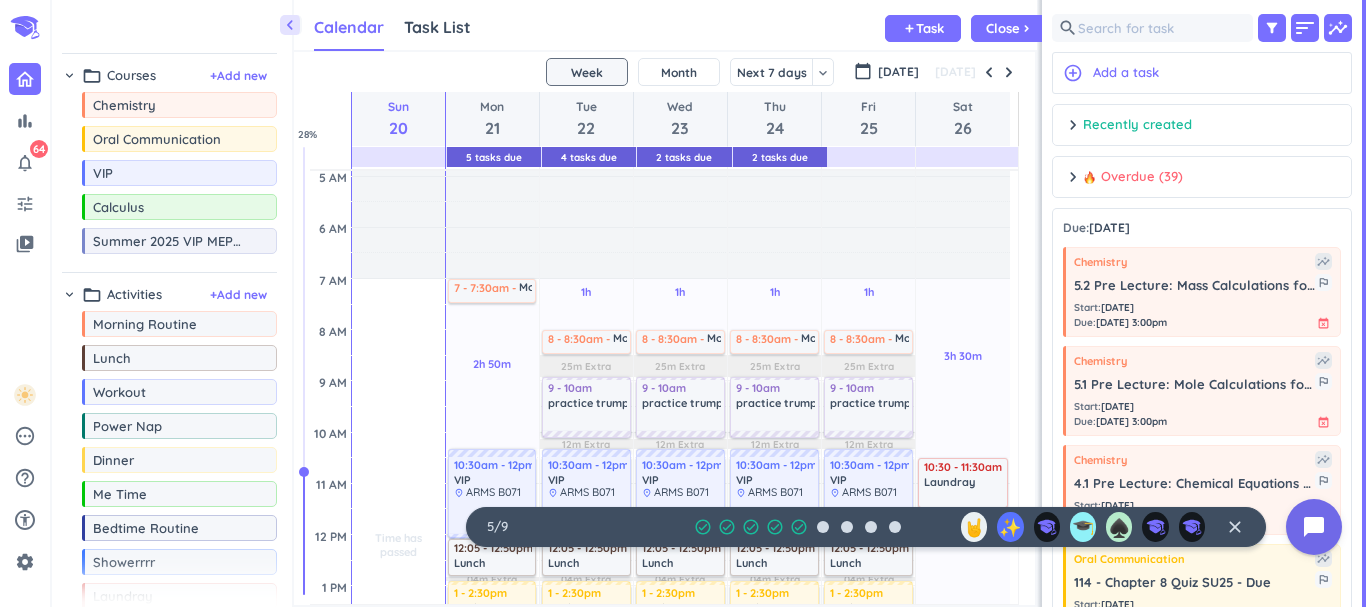 scroll, scrollTop: 47, scrollLeft: 0, axis: vertical 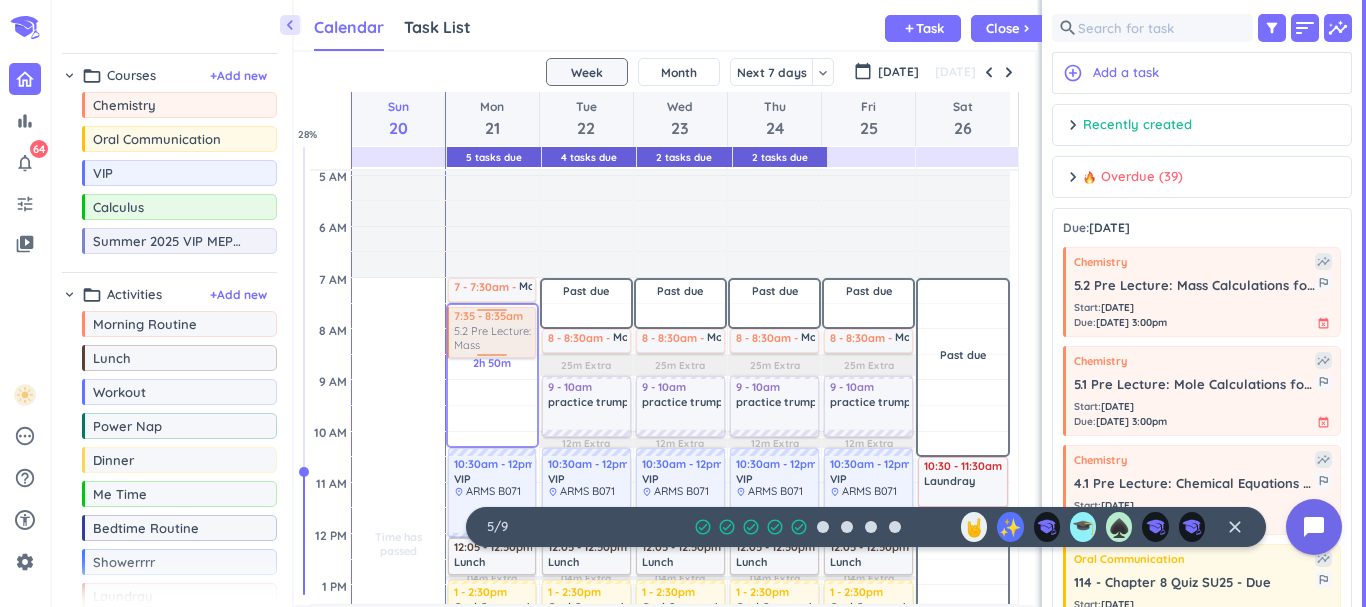 drag, startPoint x: 1185, startPoint y: 318, endPoint x: 476, endPoint y: 309, distance: 709.0571 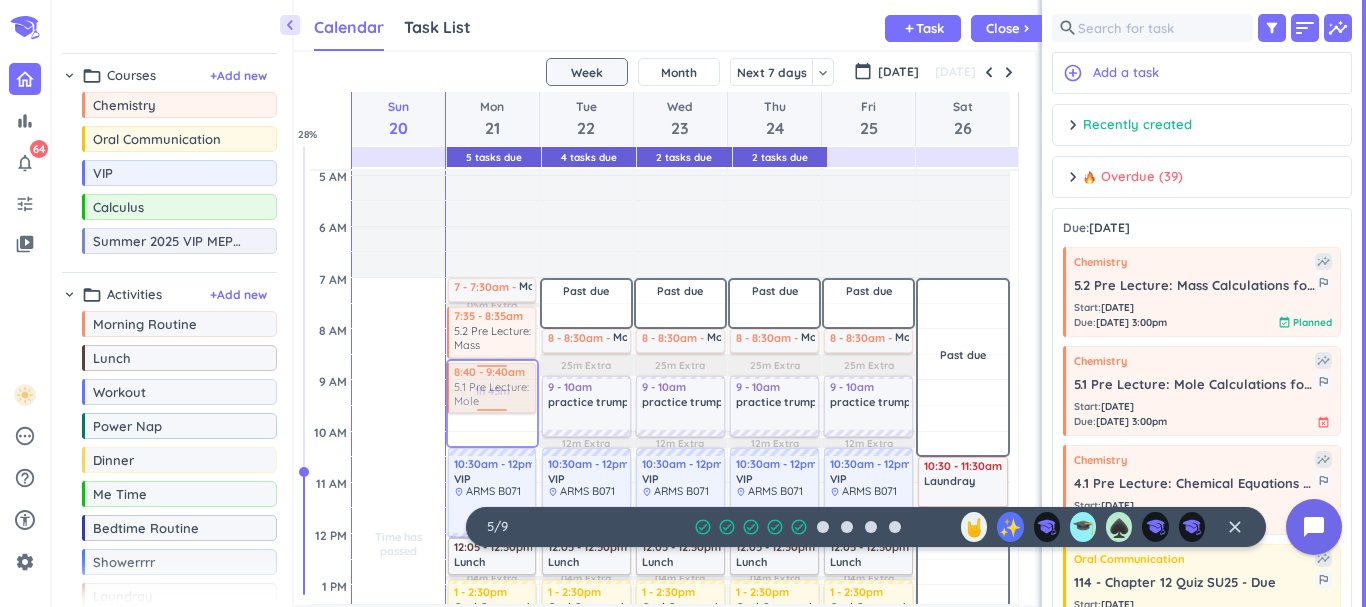 drag, startPoint x: 1196, startPoint y: 413, endPoint x: 524, endPoint y: 365, distance: 673.7121 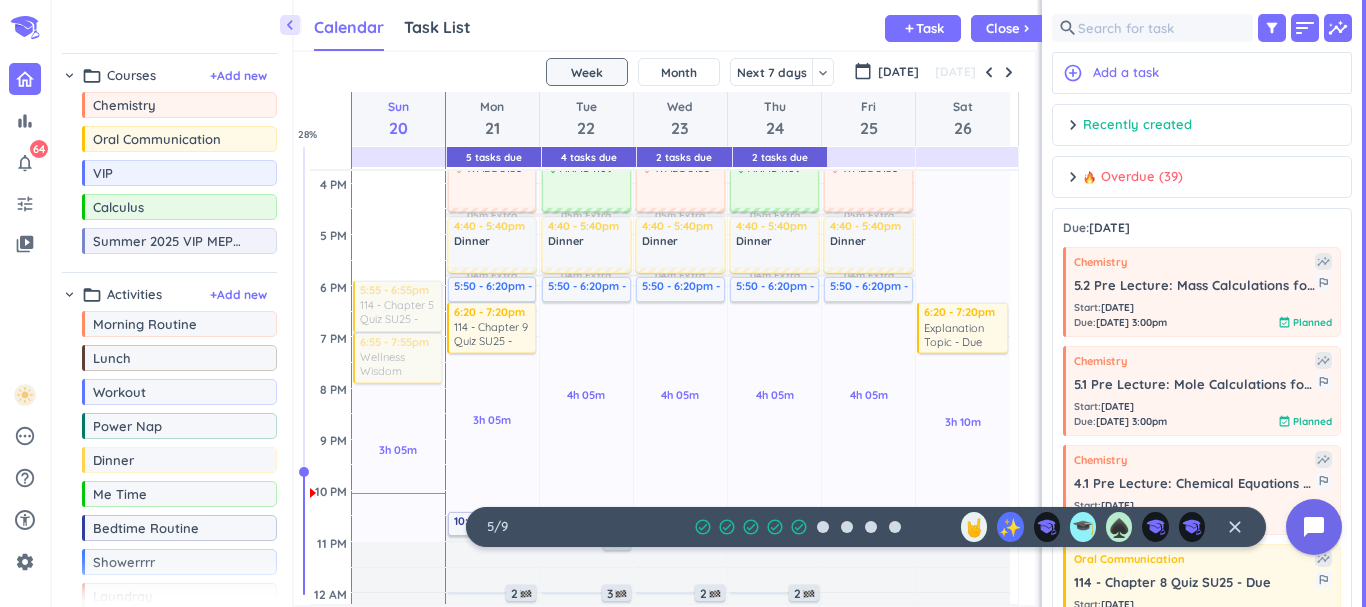 scroll, scrollTop: 600, scrollLeft: 0, axis: vertical 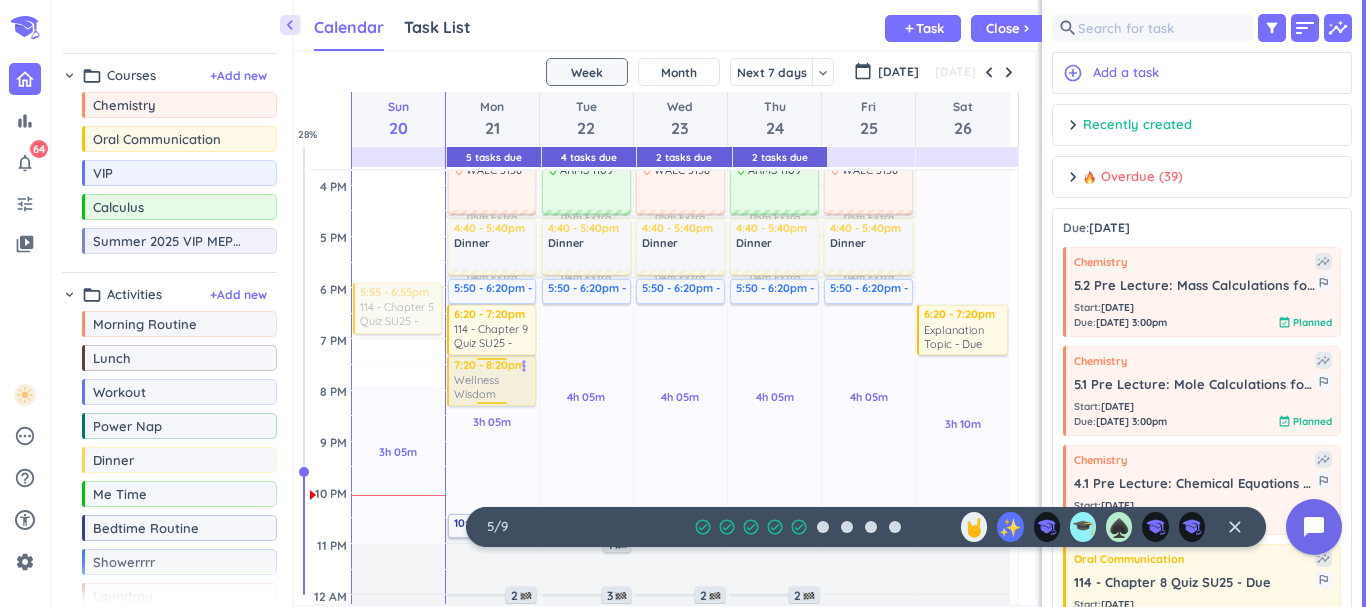 drag, startPoint x: 377, startPoint y: 361, endPoint x: 466, endPoint y: 392, distance: 94.24436 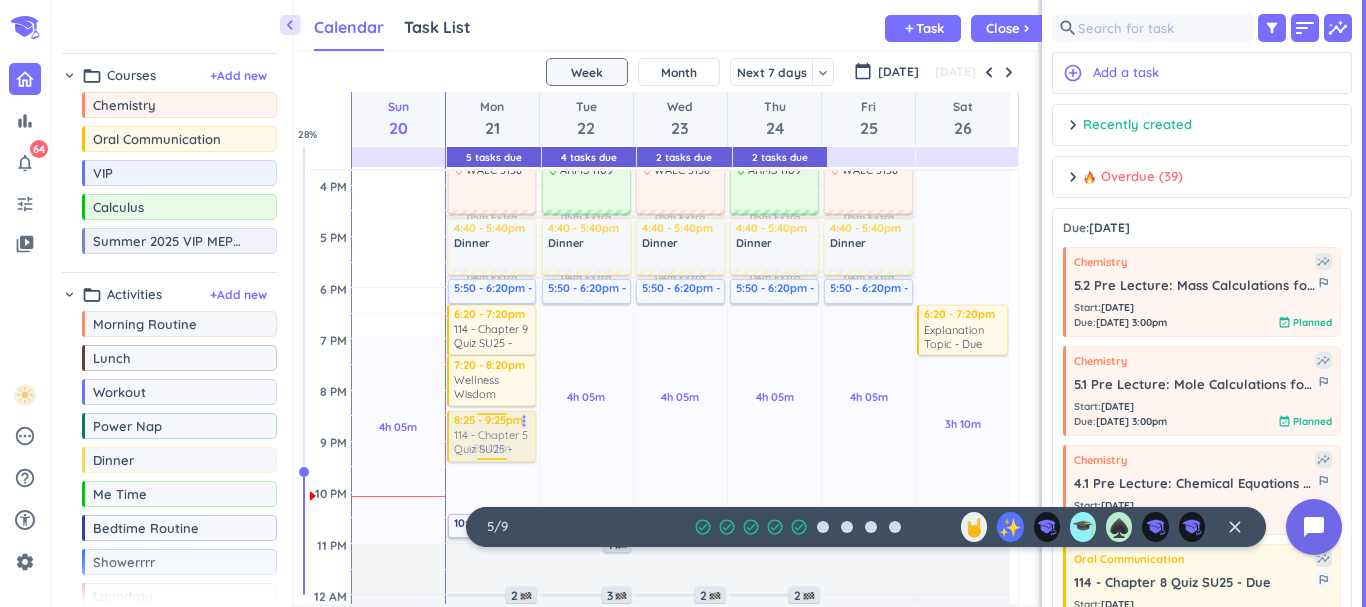 drag, startPoint x: 374, startPoint y: 311, endPoint x: 458, endPoint y: 449, distance: 161.55495 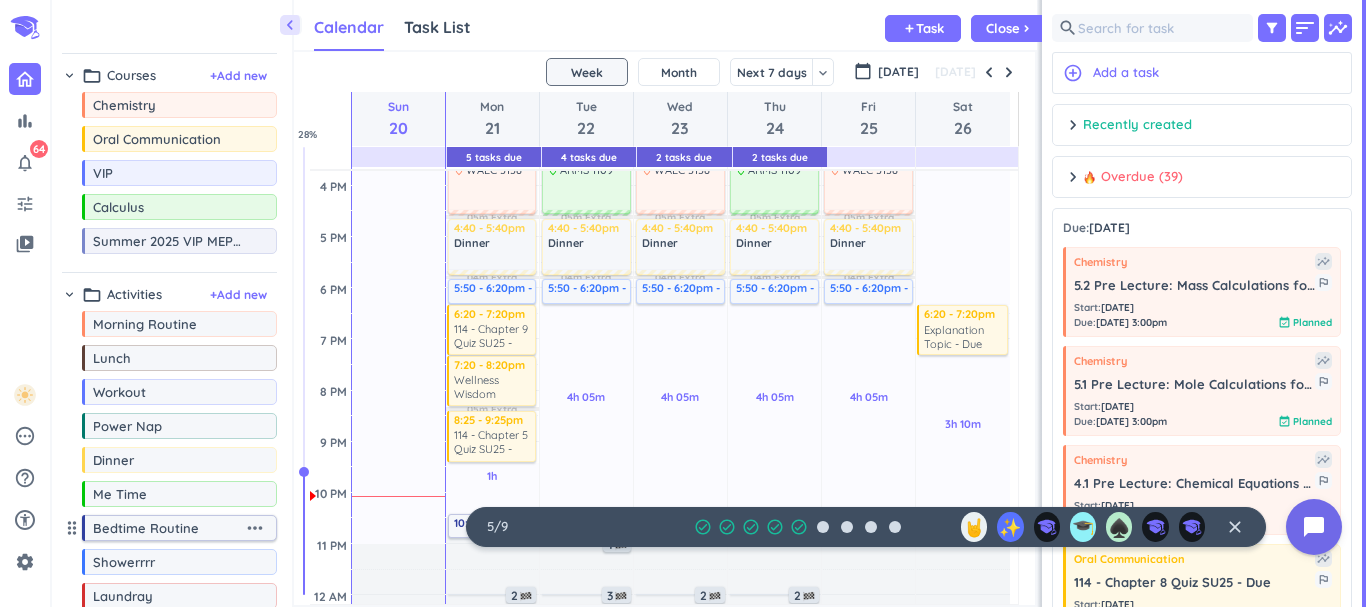 scroll, scrollTop: 159, scrollLeft: 0, axis: vertical 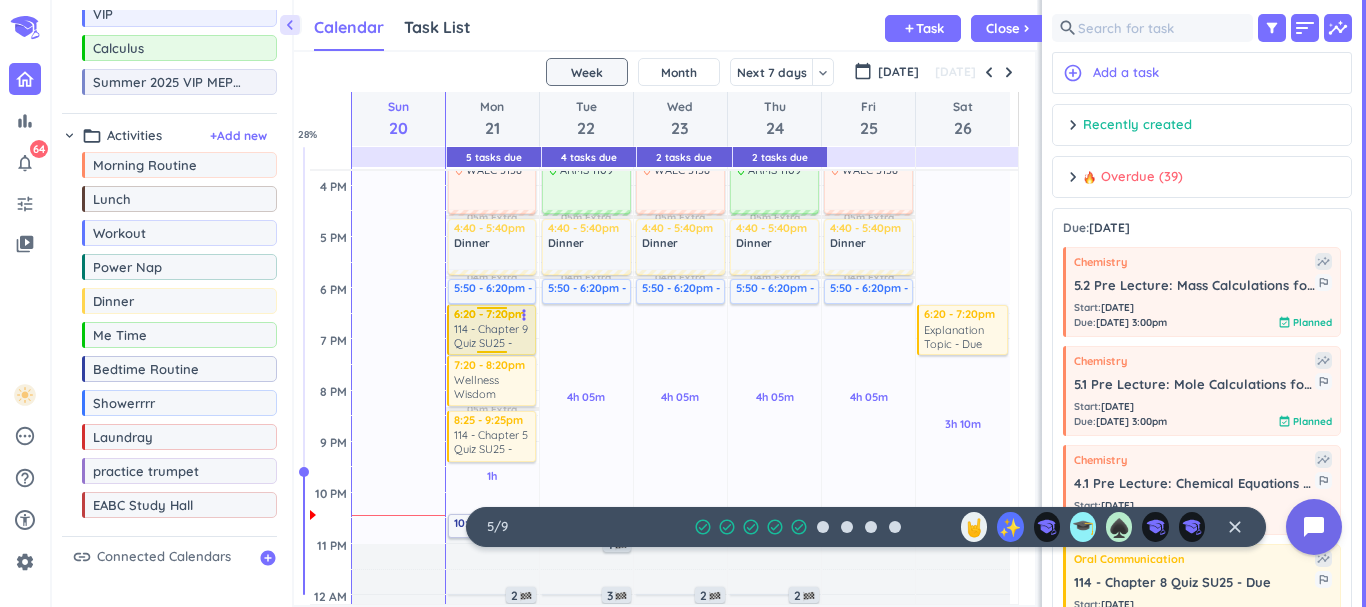 click on "114 - Chapter 9 Quiz SU25 - Due" at bounding box center (493, 336) 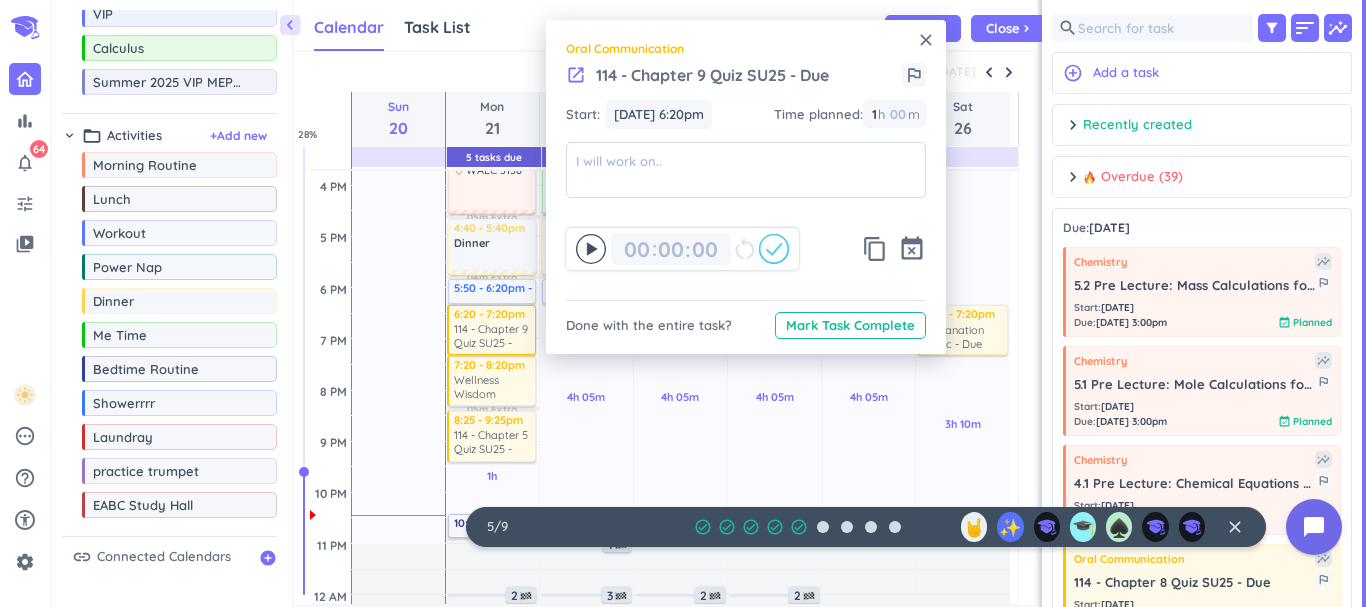 click on "close" at bounding box center (926, 40) 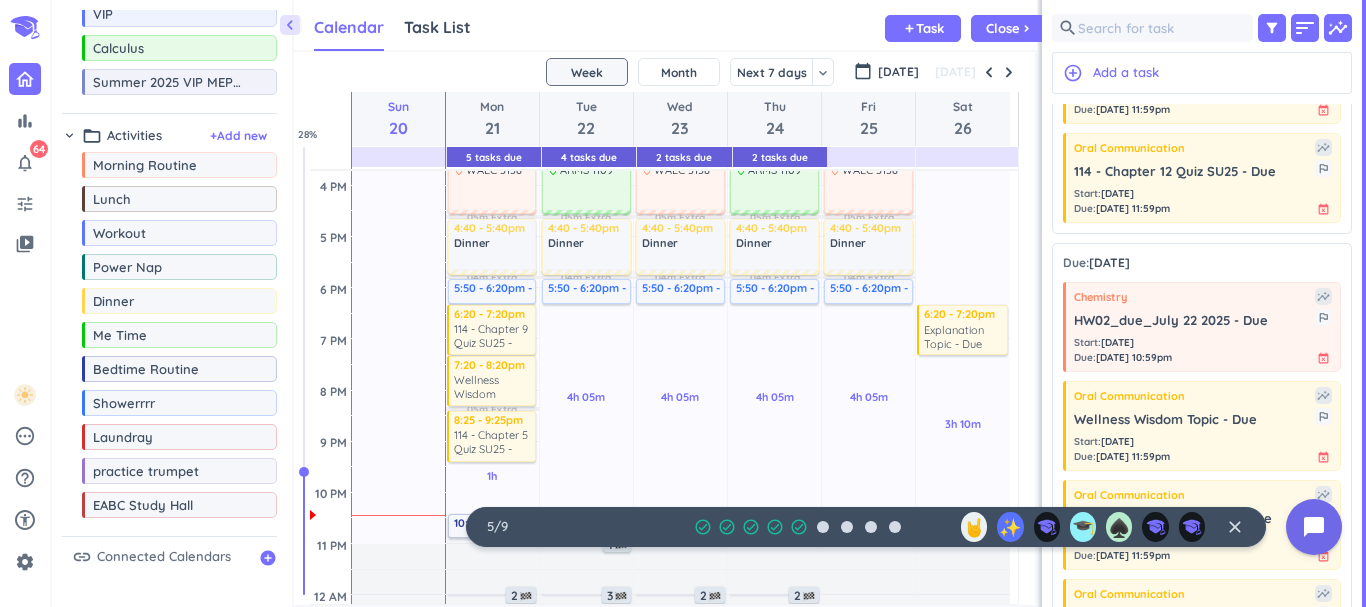 scroll, scrollTop: 0, scrollLeft: 0, axis: both 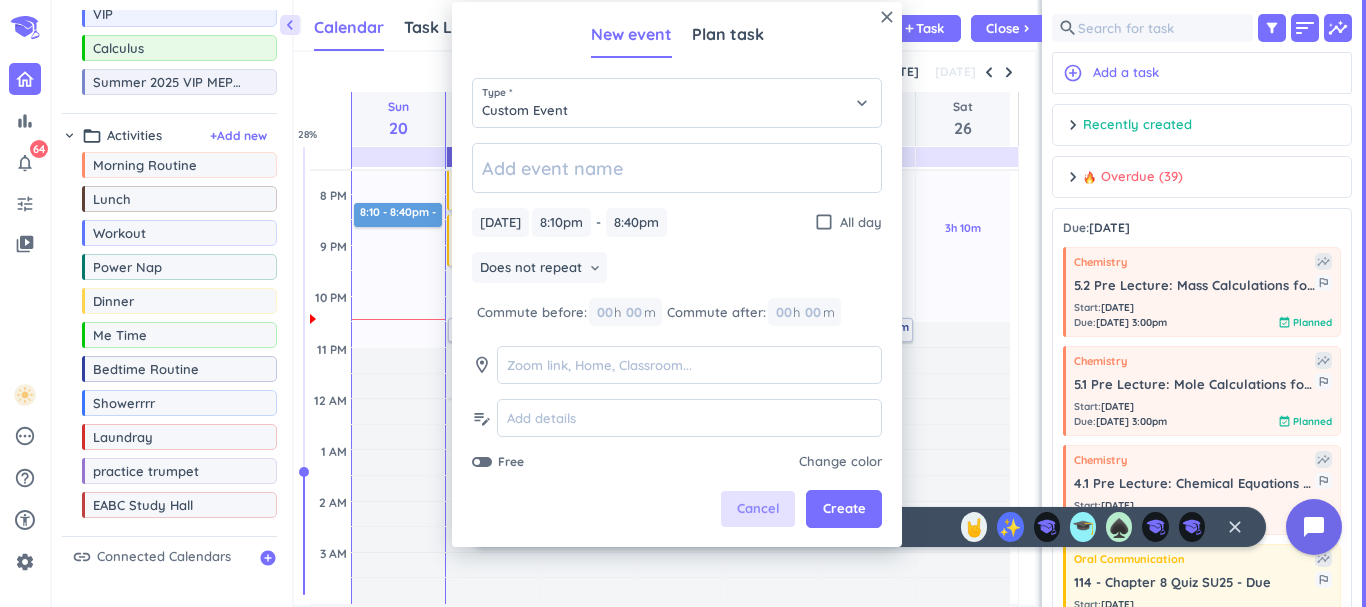 click on "Cancel" at bounding box center (758, 509) 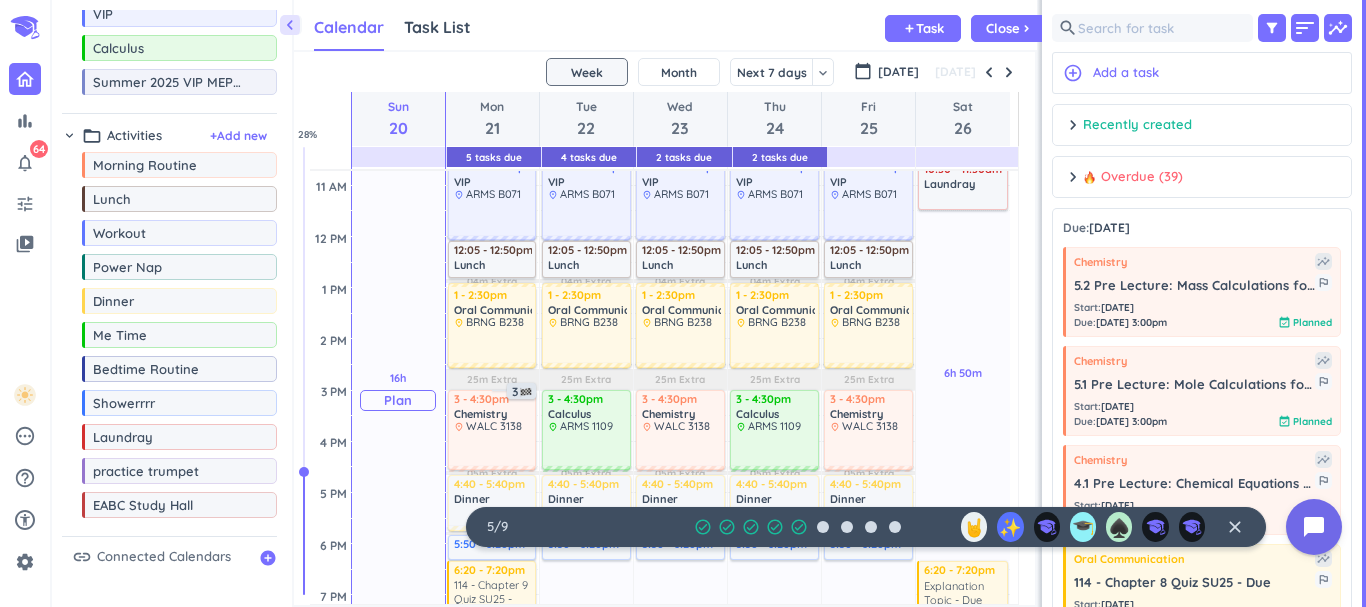 scroll, scrollTop: 347, scrollLeft: 0, axis: vertical 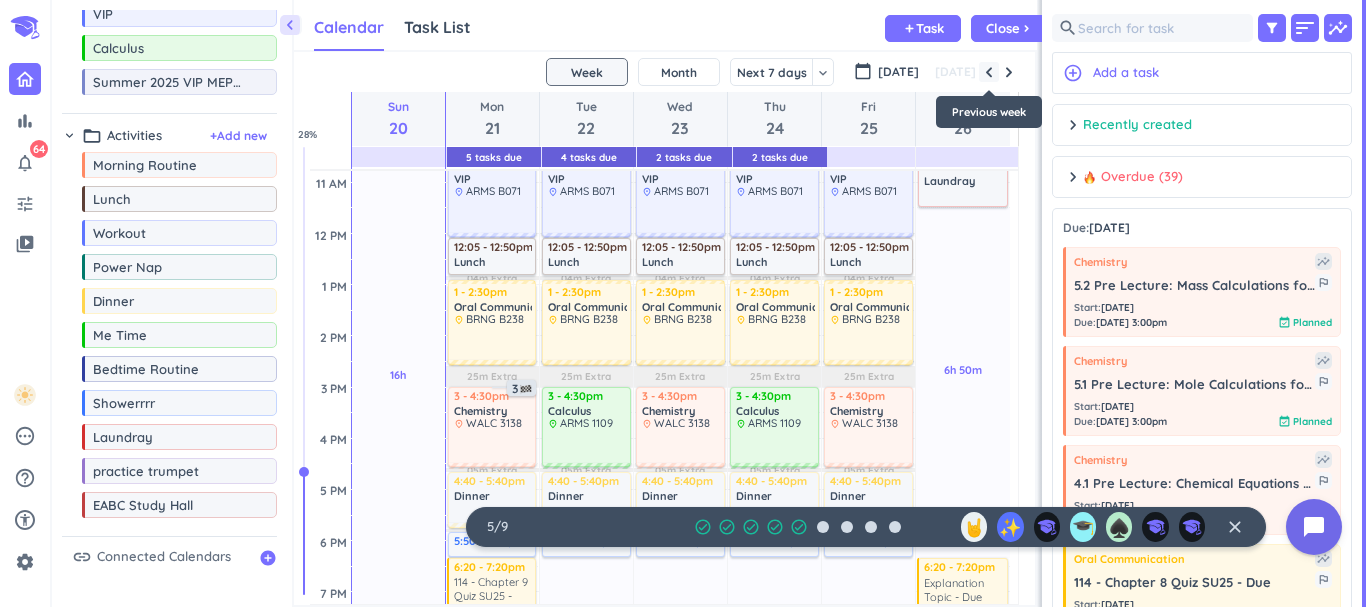 click at bounding box center (989, 72) 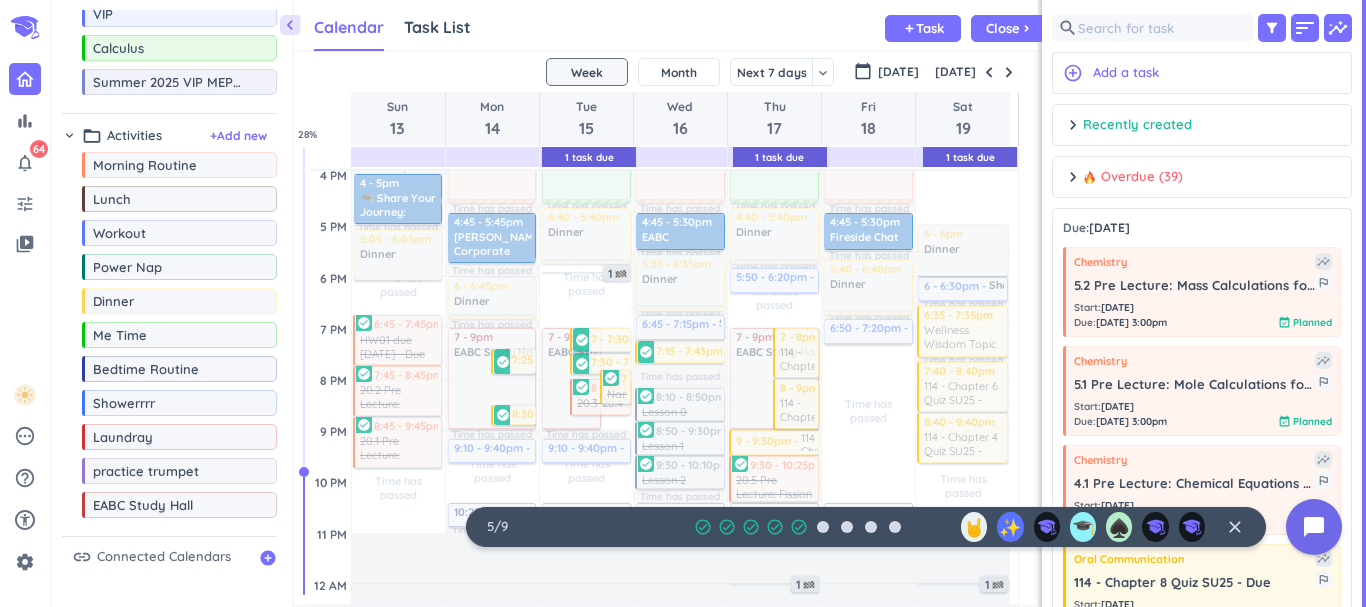 scroll, scrollTop: 612, scrollLeft: 0, axis: vertical 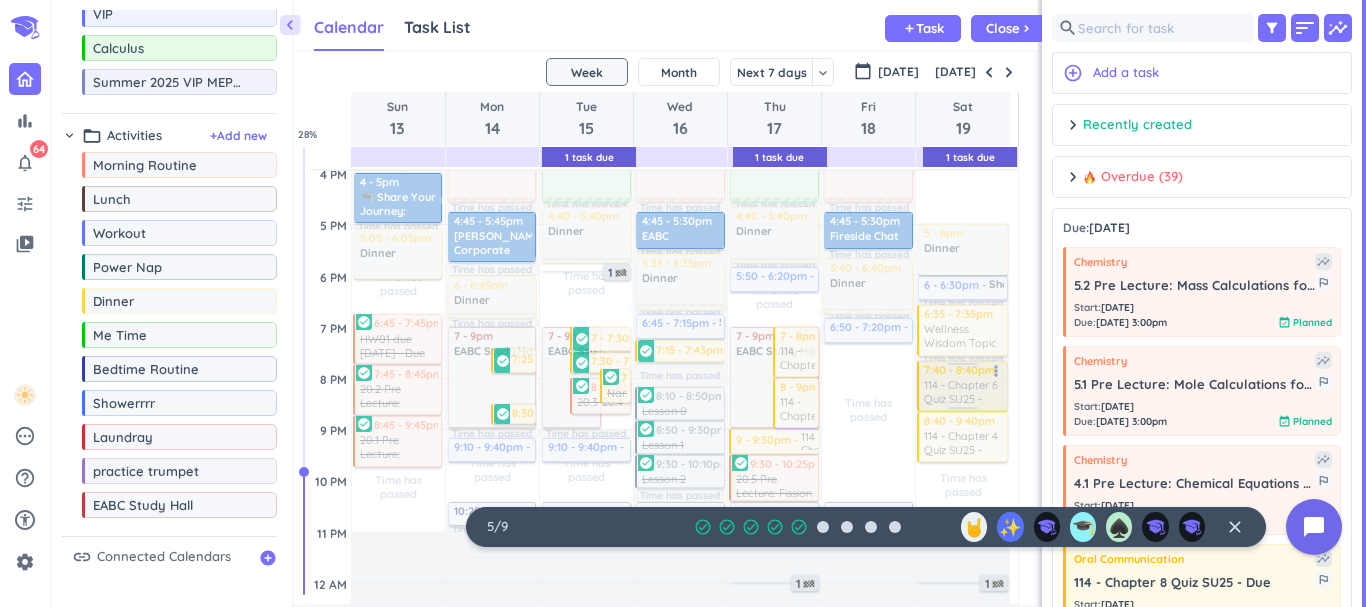click at bounding box center (961, 386) 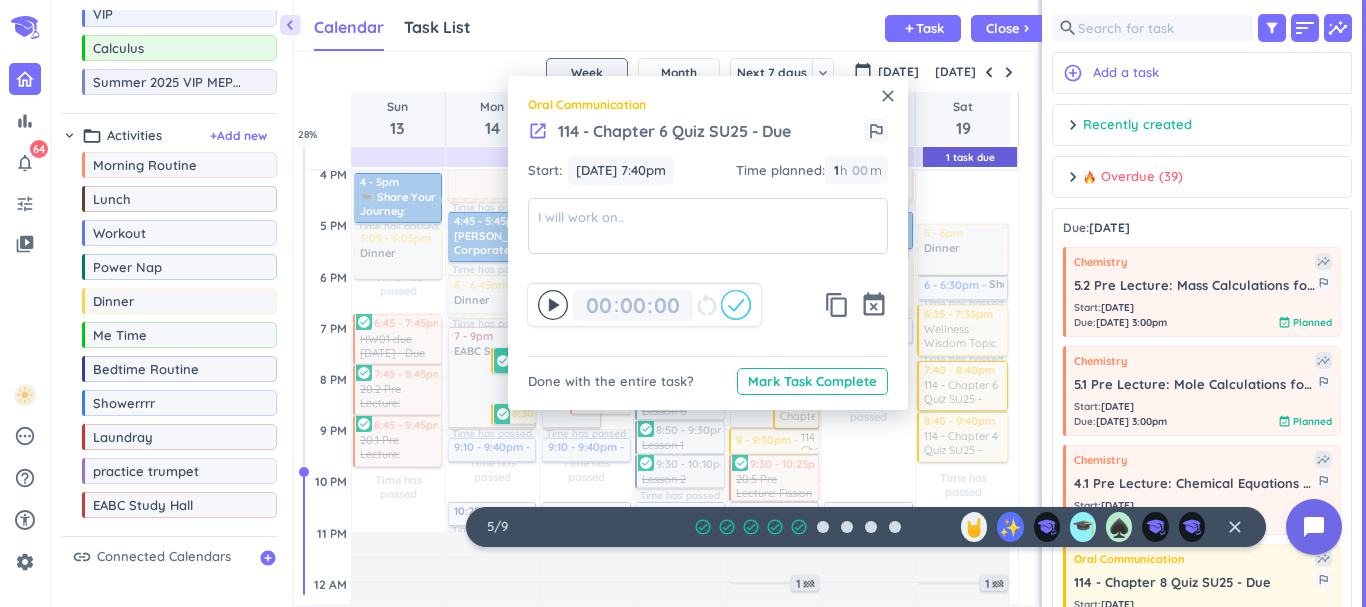 click on "close" at bounding box center [888, 96] 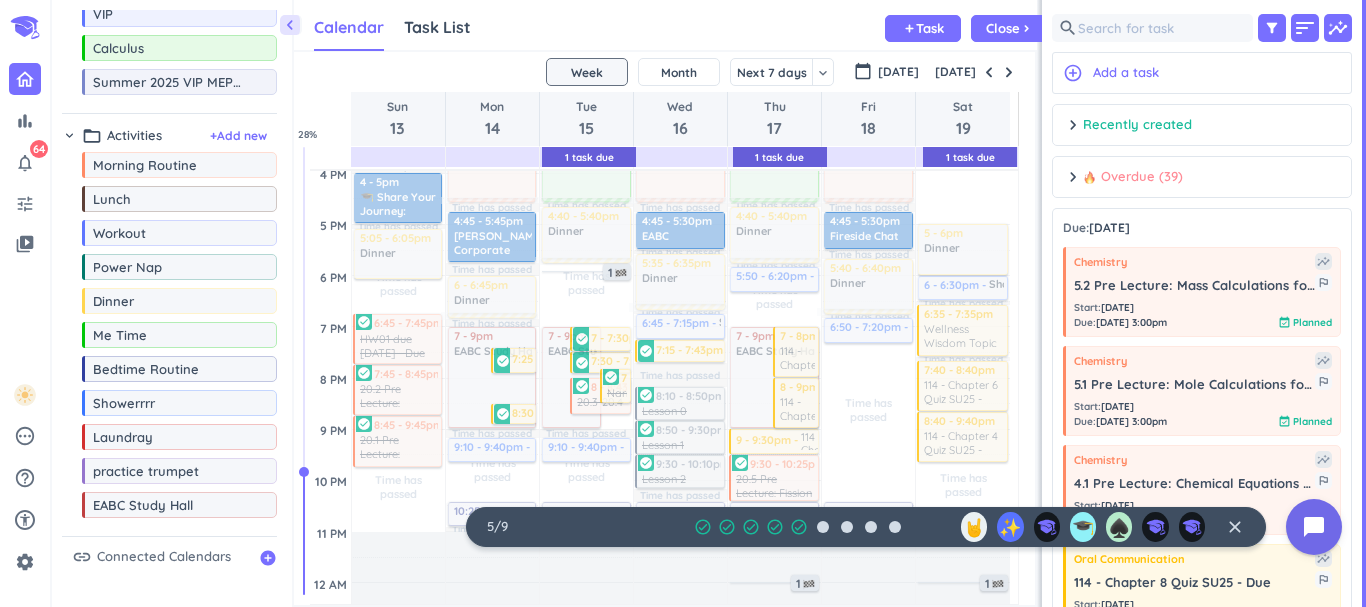 click on "Overdue (39)" at bounding box center (1133, 177) 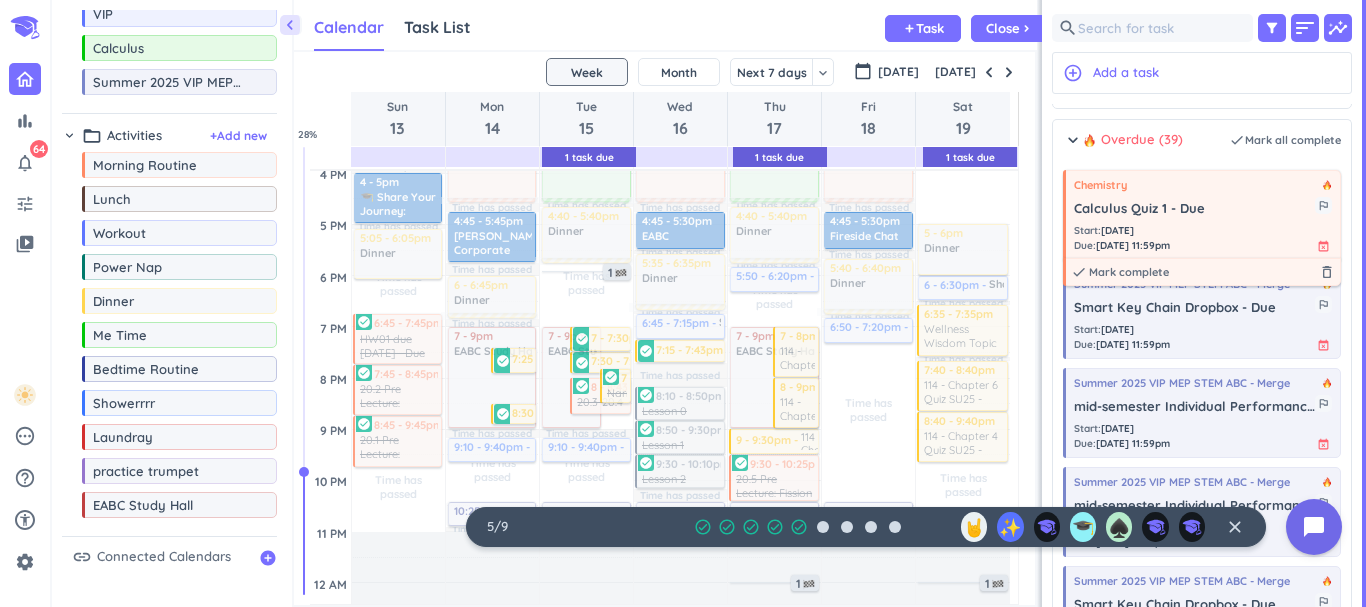 scroll, scrollTop: 42, scrollLeft: 0, axis: vertical 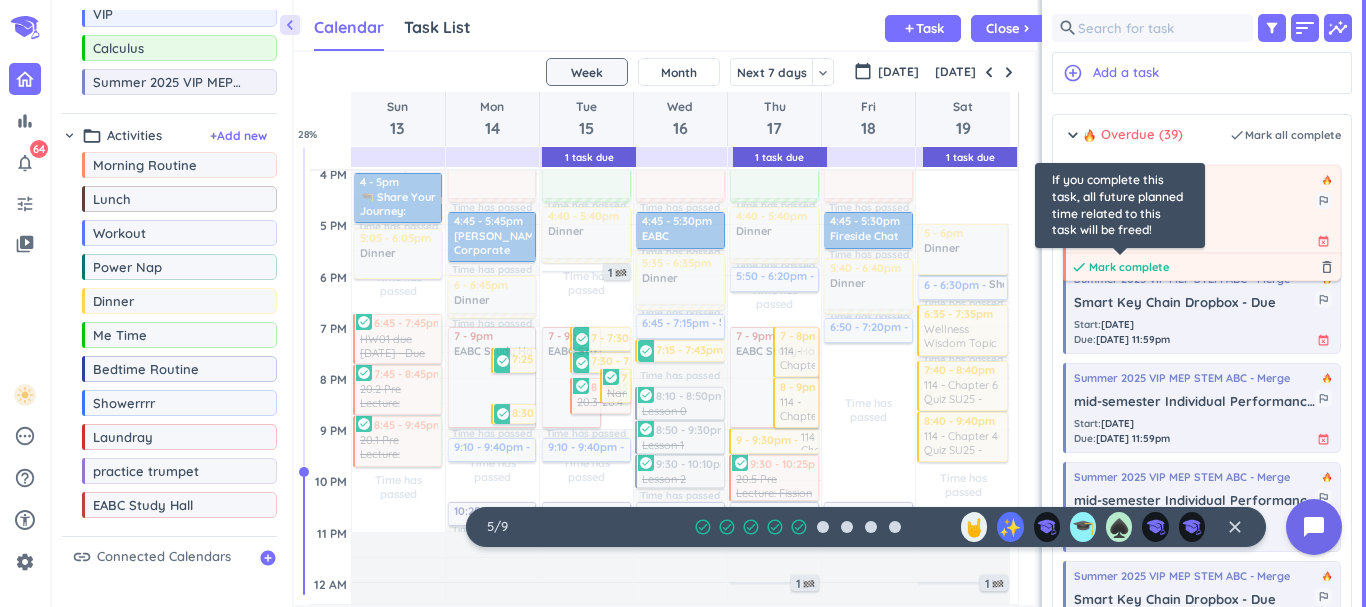 click on "Mark complete" at bounding box center (1129, 267) 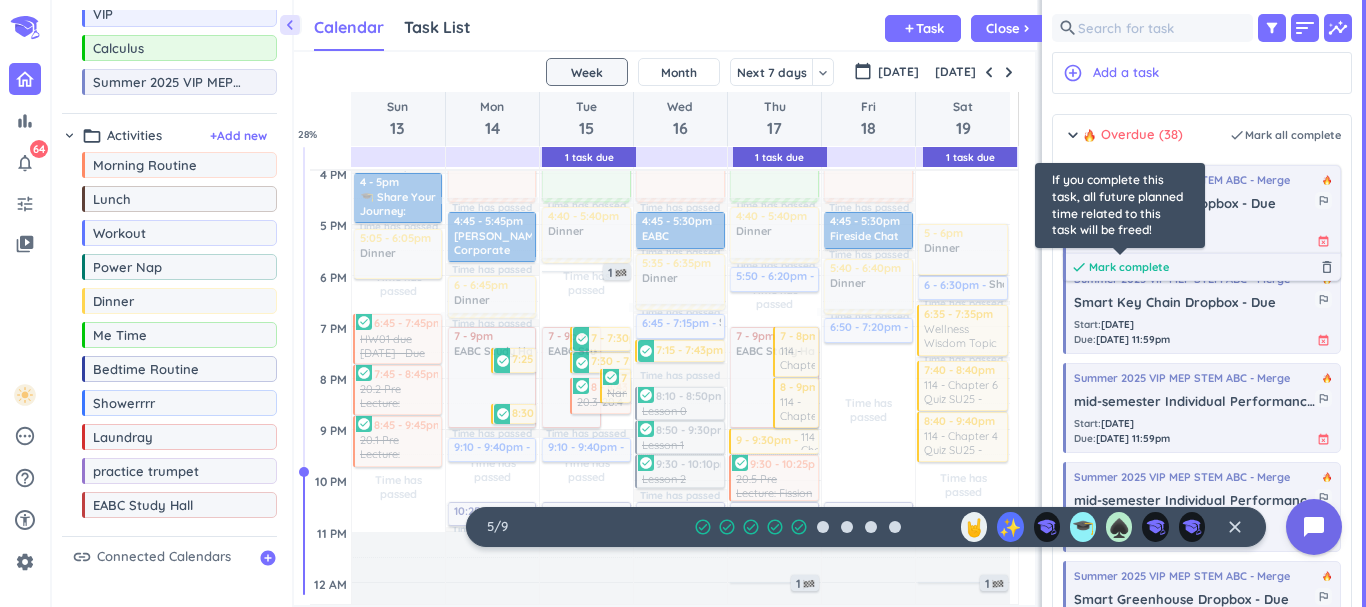 click on "Mark complete" at bounding box center [1129, 267] 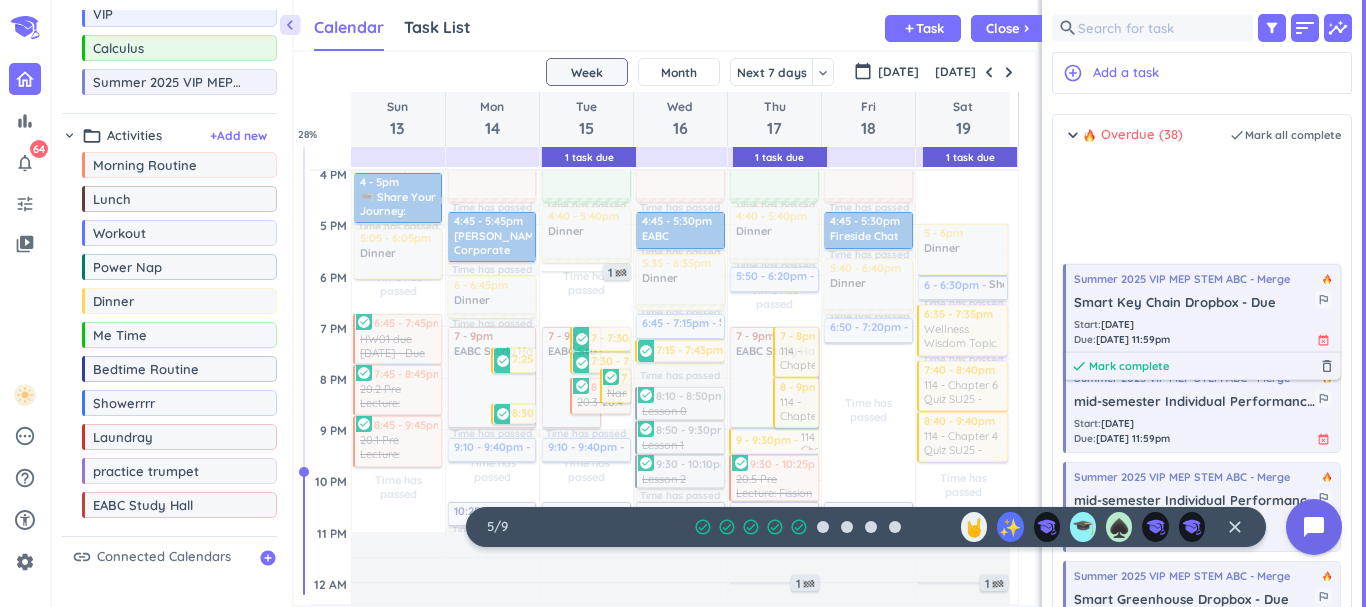 click on "Mark complete" at bounding box center [1129, 366] 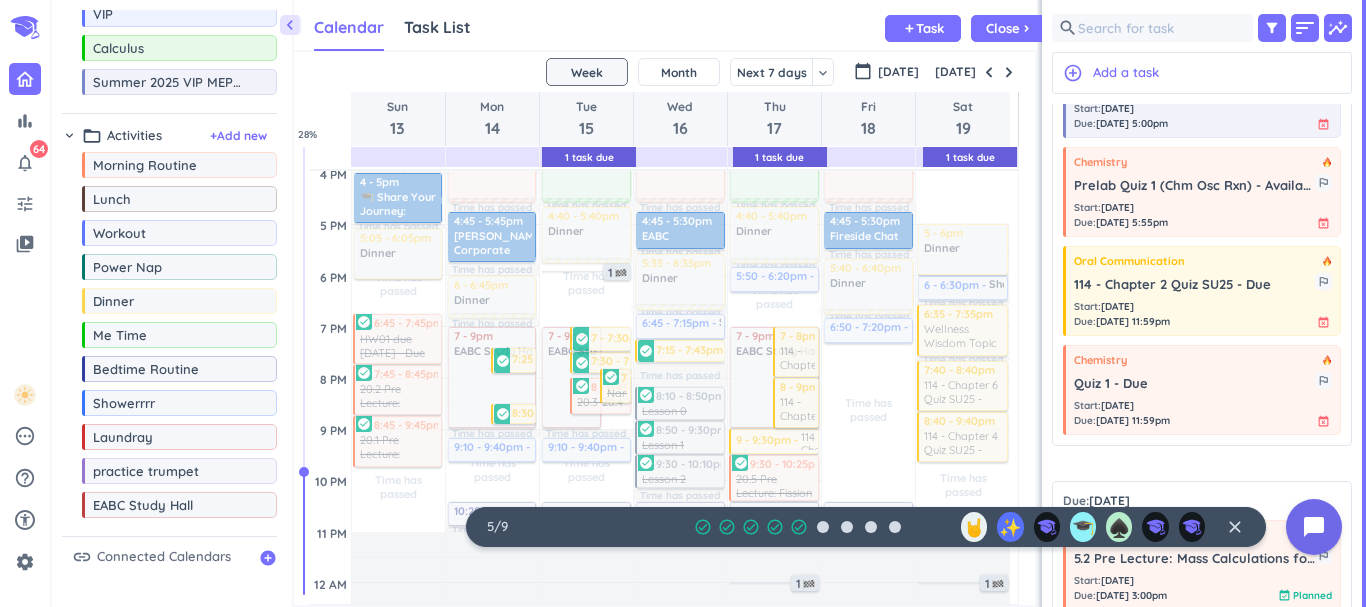 scroll, scrollTop: 3326, scrollLeft: 0, axis: vertical 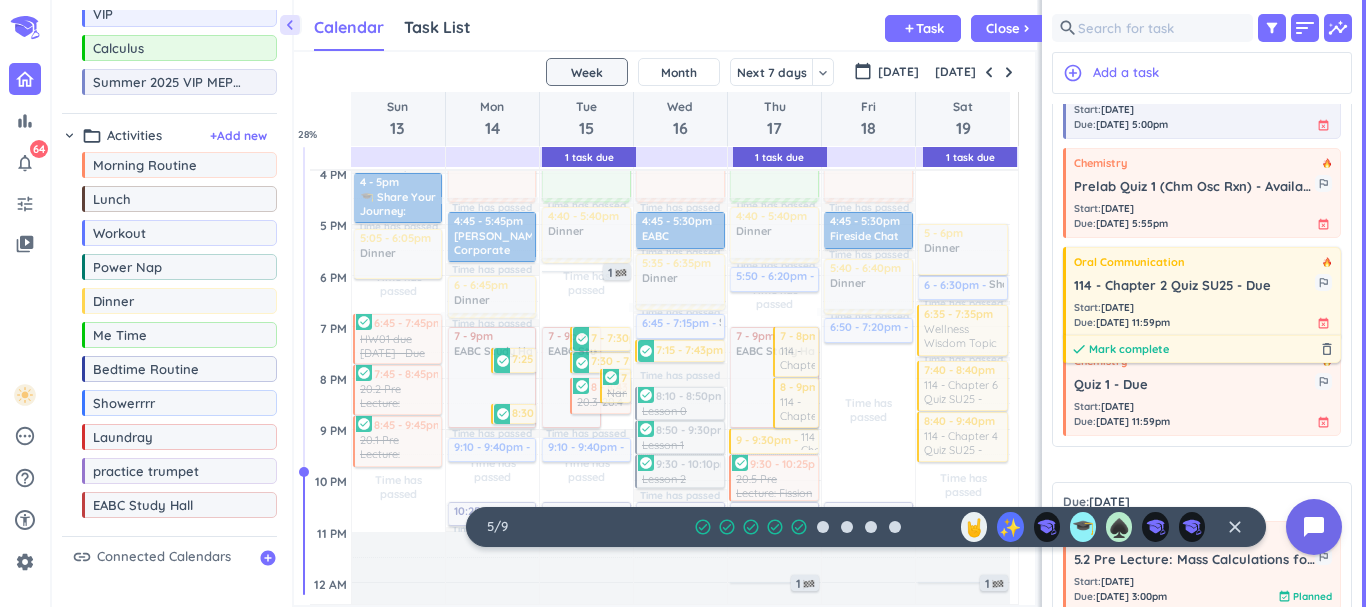 click on "Mark complete" at bounding box center (1129, 349) 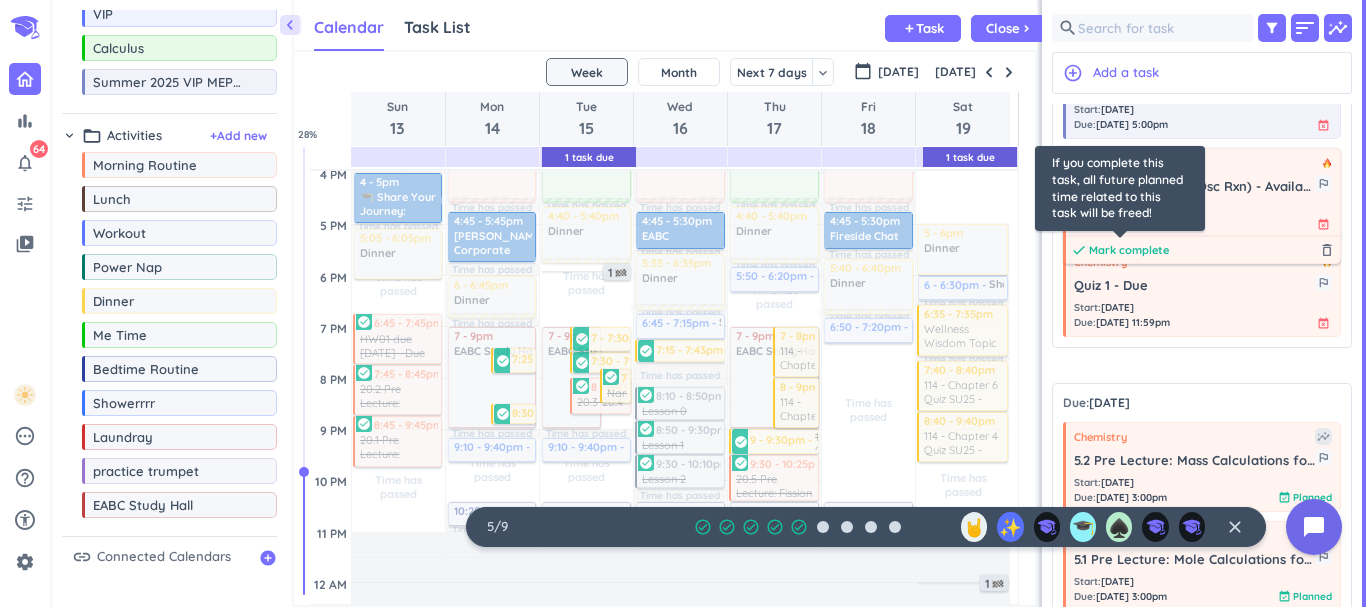 click on "Mark complete" at bounding box center (1129, 250) 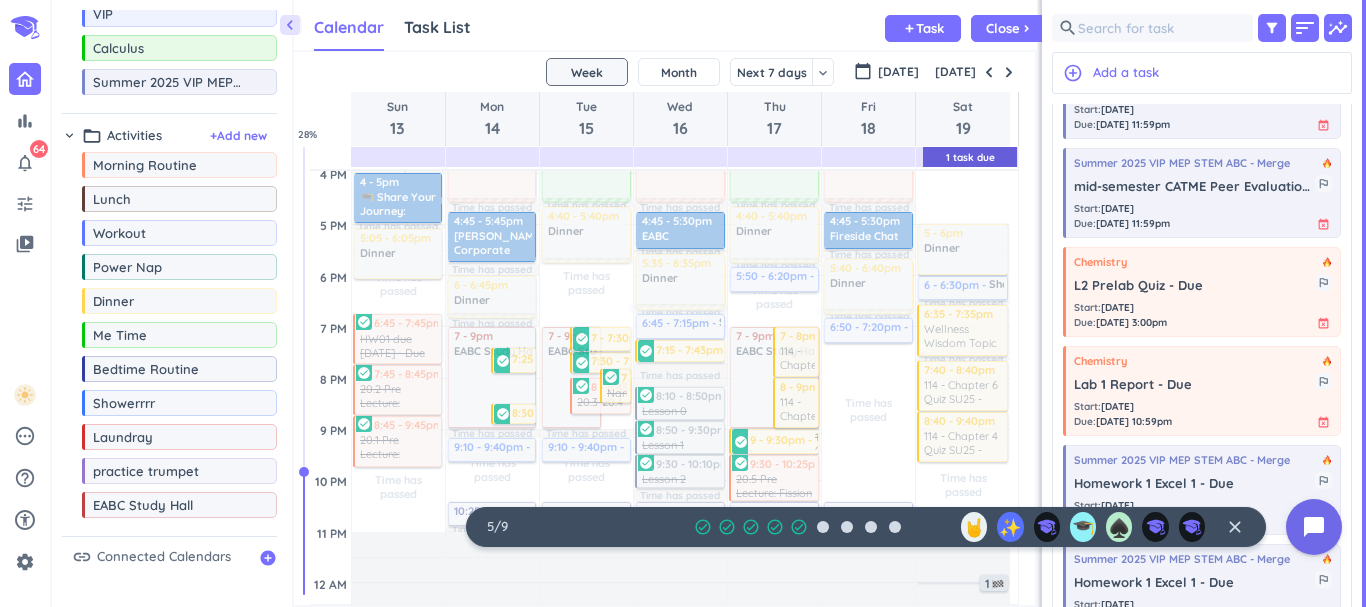 scroll, scrollTop: 0, scrollLeft: 0, axis: both 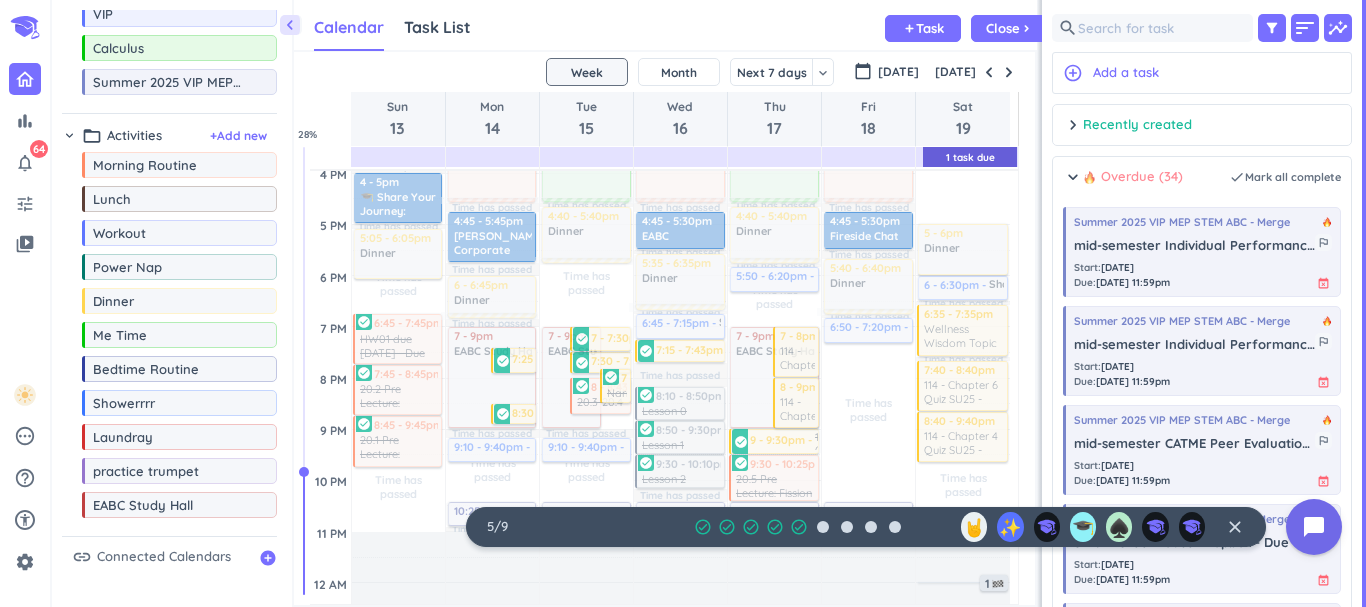 click on "chevron_right" at bounding box center [1073, 177] 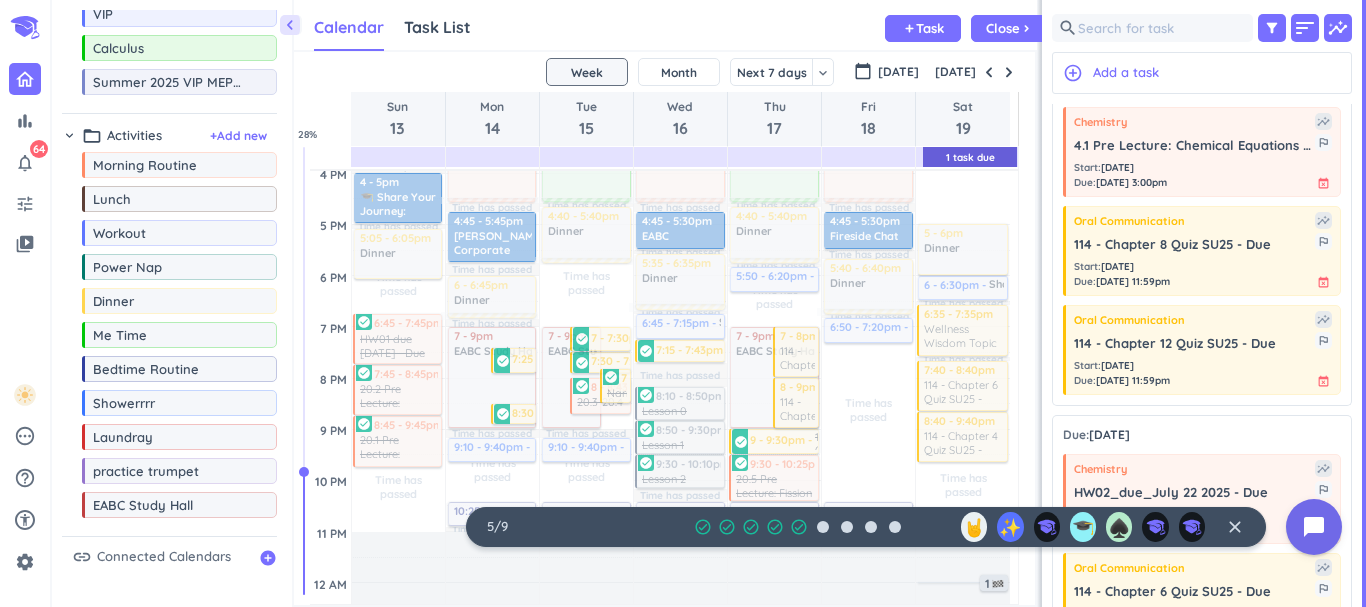 scroll, scrollTop: 337, scrollLeft: 0, axis: vertical 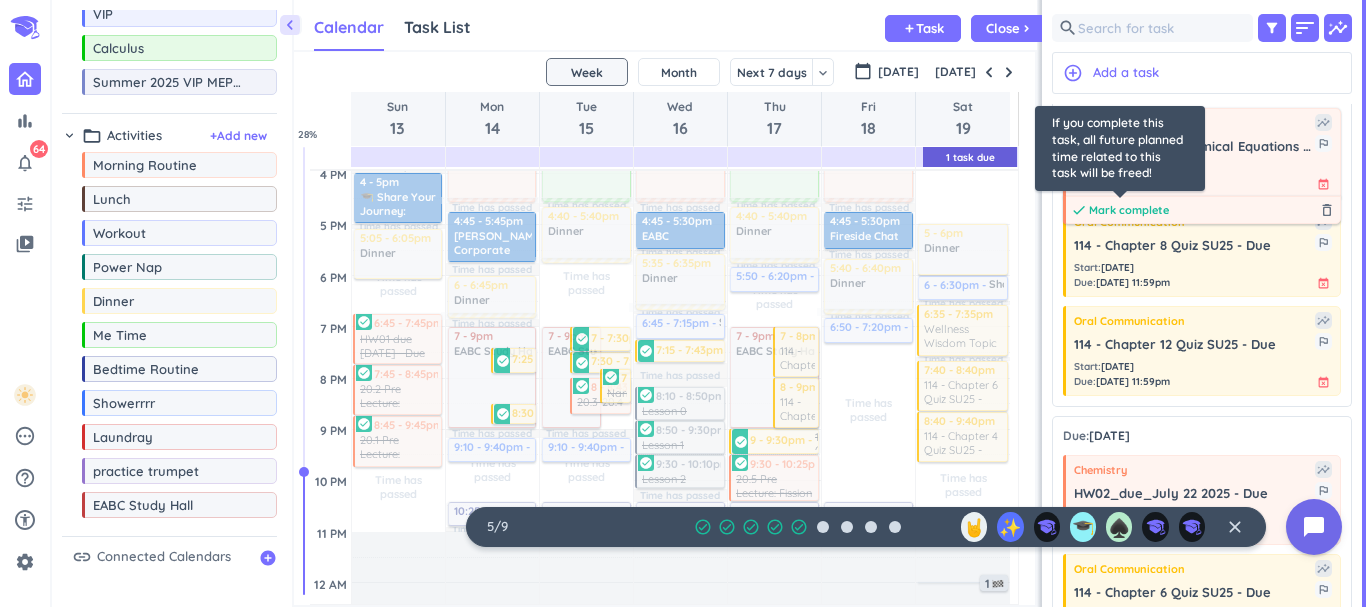 click on "Mark complete" at bounding box center (1129, 210) 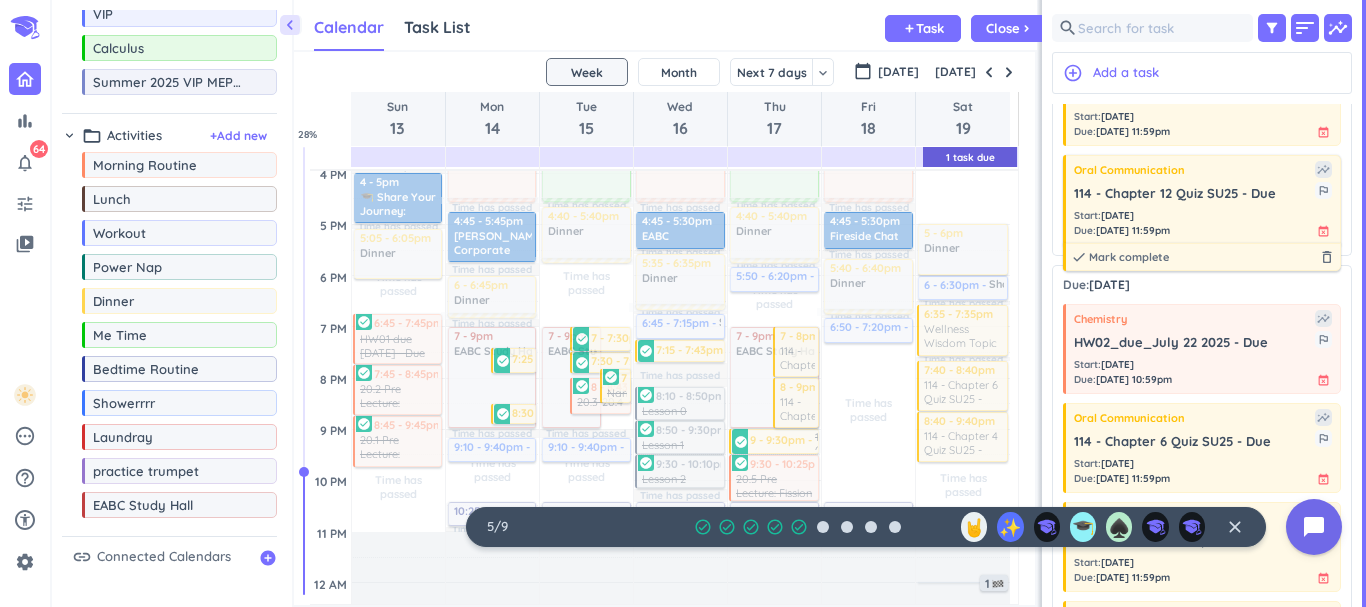 scroll, scrollTop: 187, scrollLeft: 0, axis: vertical 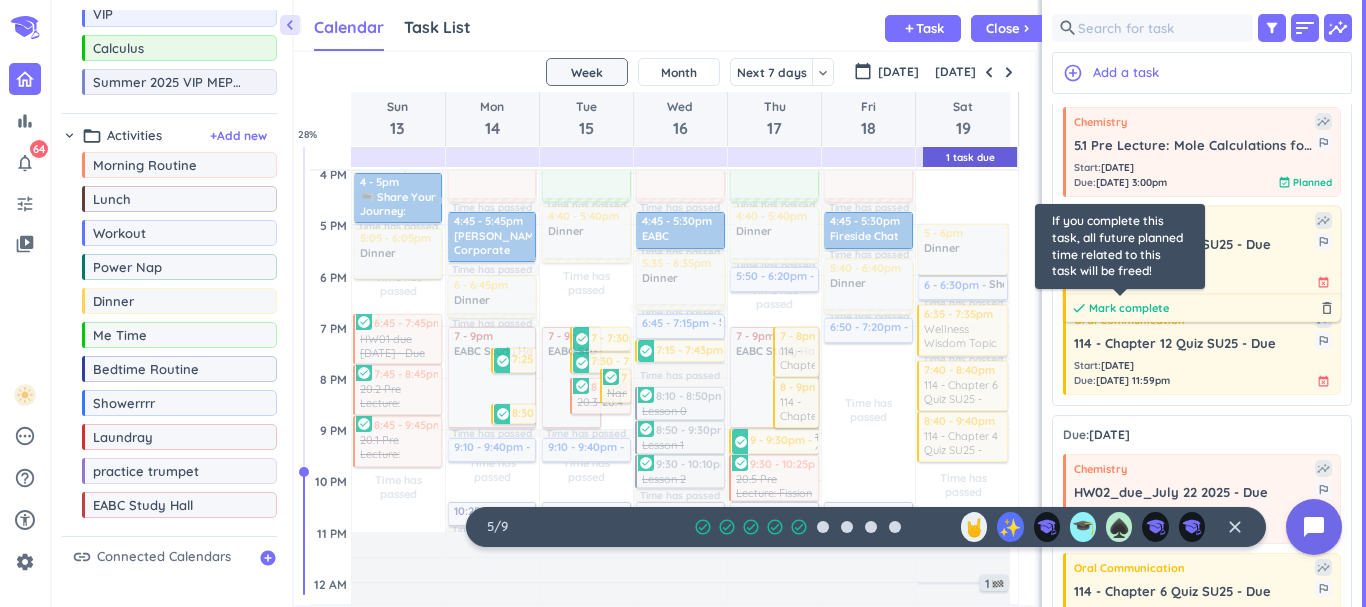 click on "Mark complete" at bounding box center [1129, 308] 